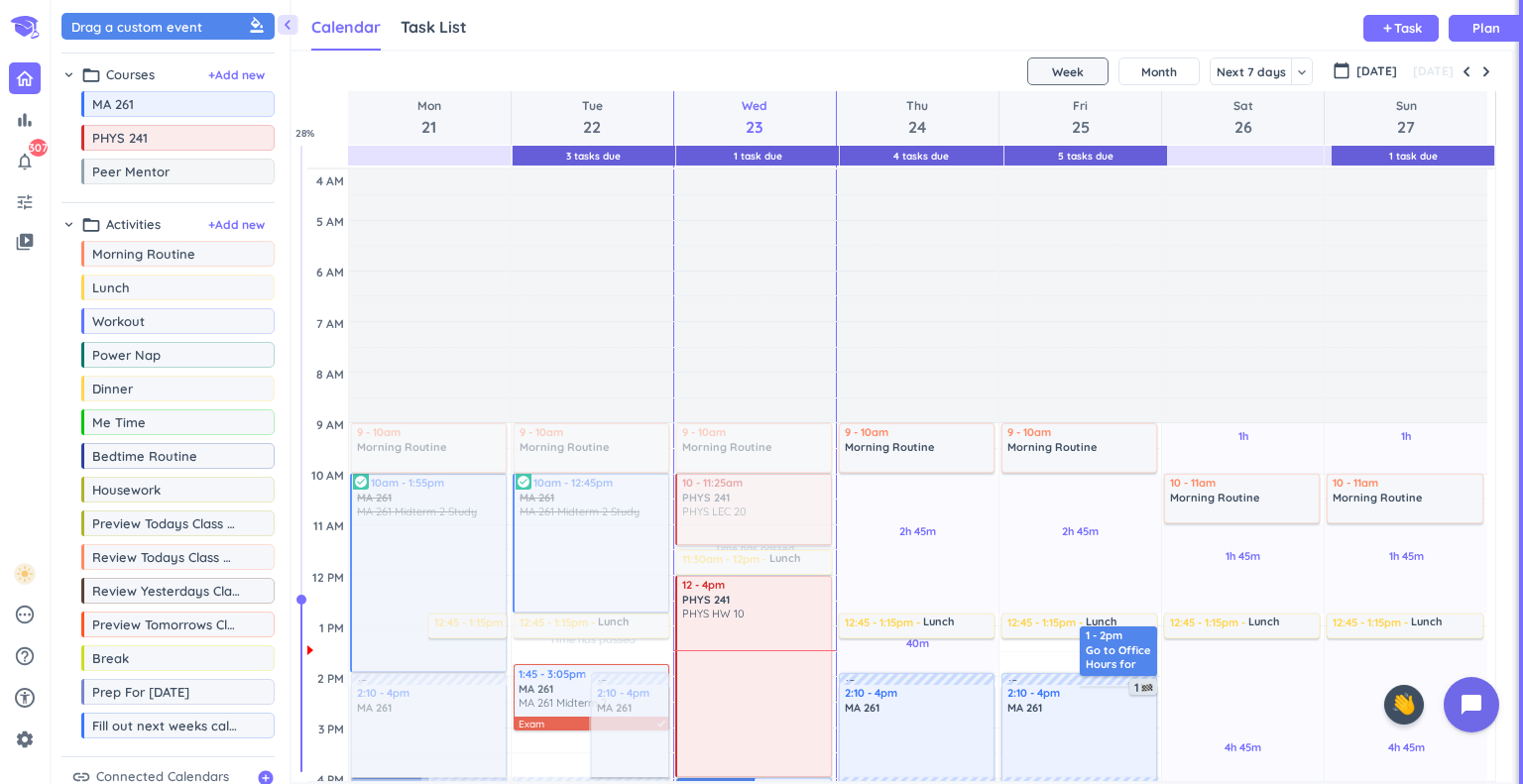 scroll, scrollTop: 0, scrollLeft: 0, axis: both 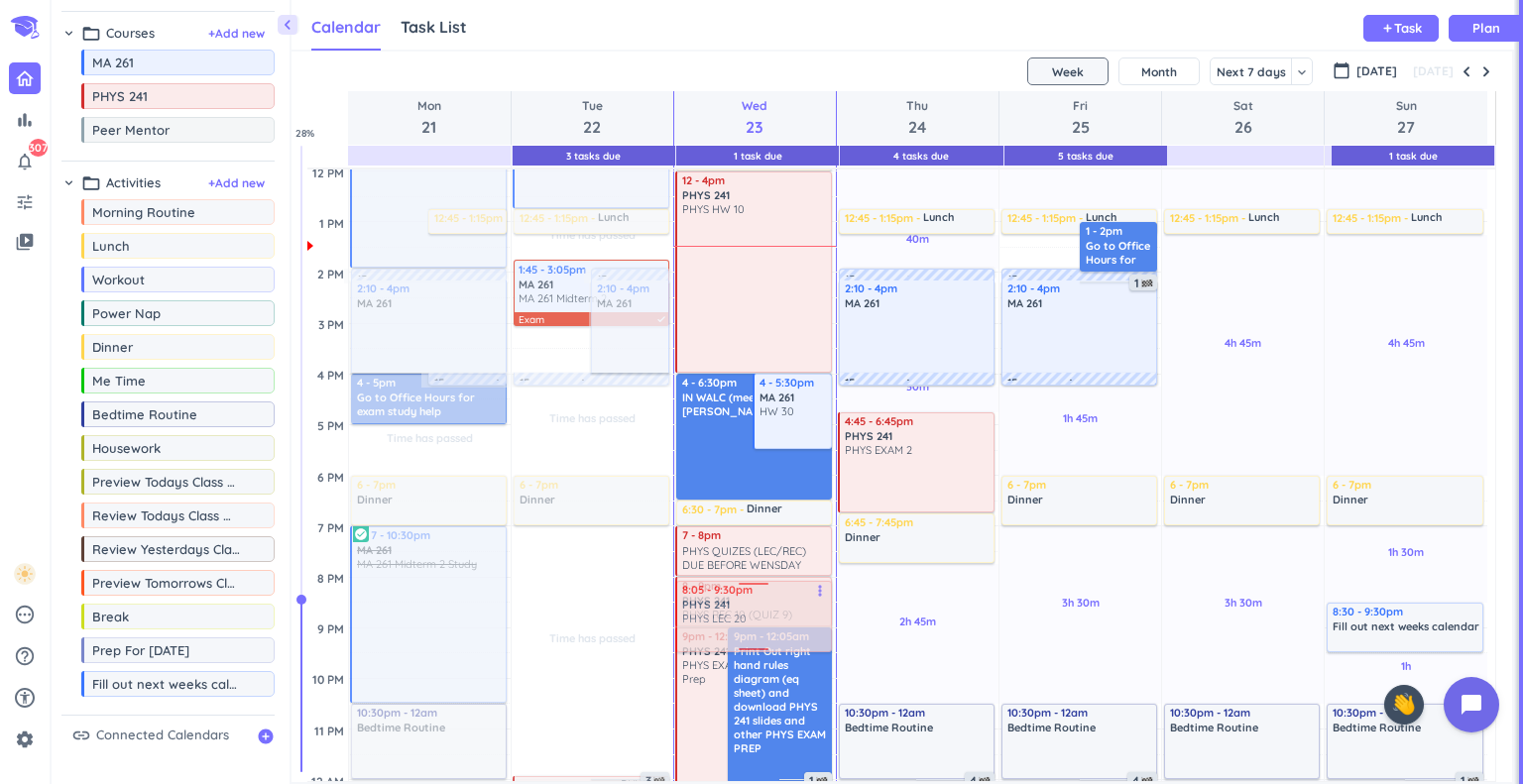 drag, startPoint x: 734, startPoint y: 202, endPoint x: 704, endPoint y: 596, distance: 395.1405 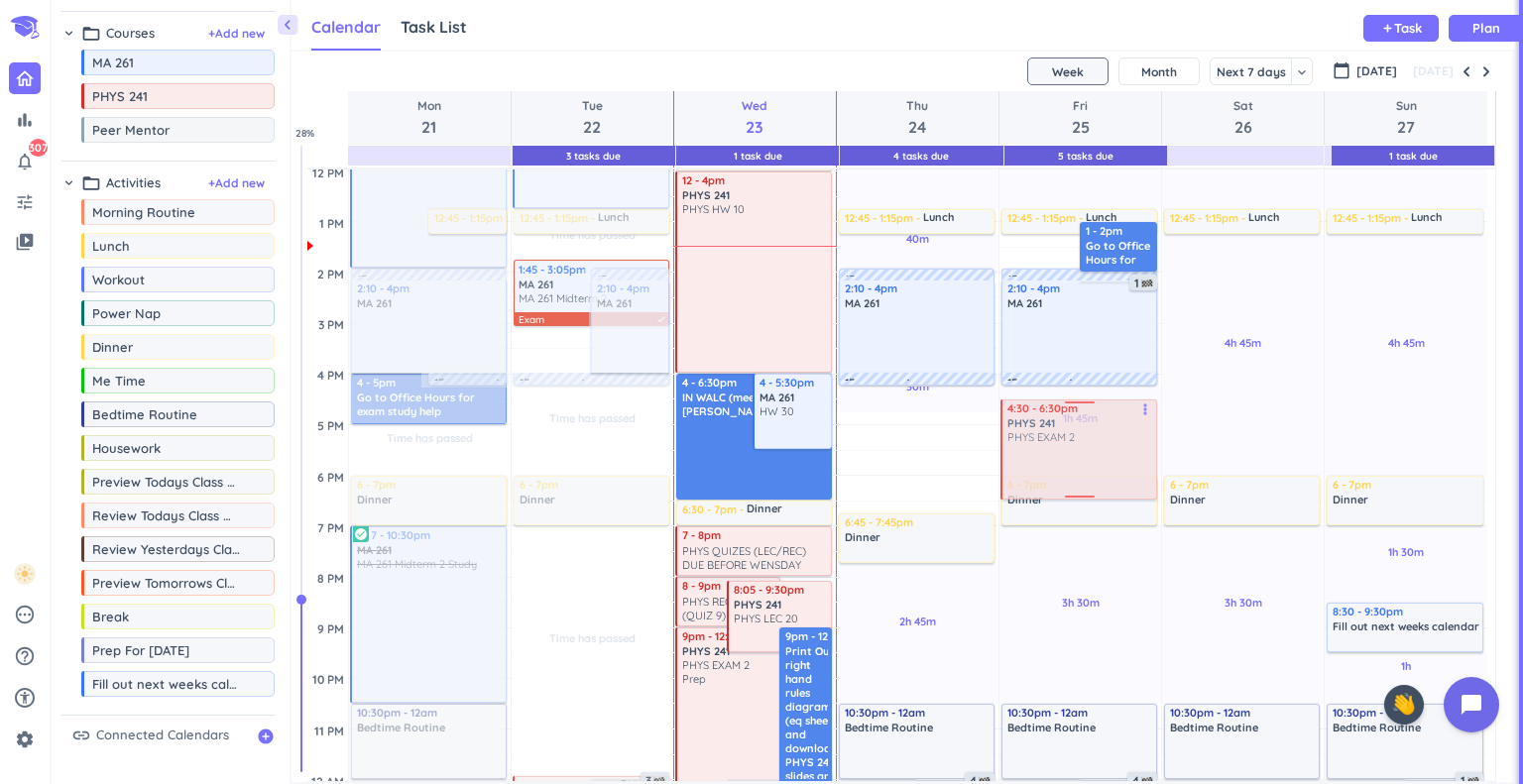drag, startPoint x: 874, startPoint y: 465, endPoint x: 1069, endPoint y: 455, distance: 195.25624 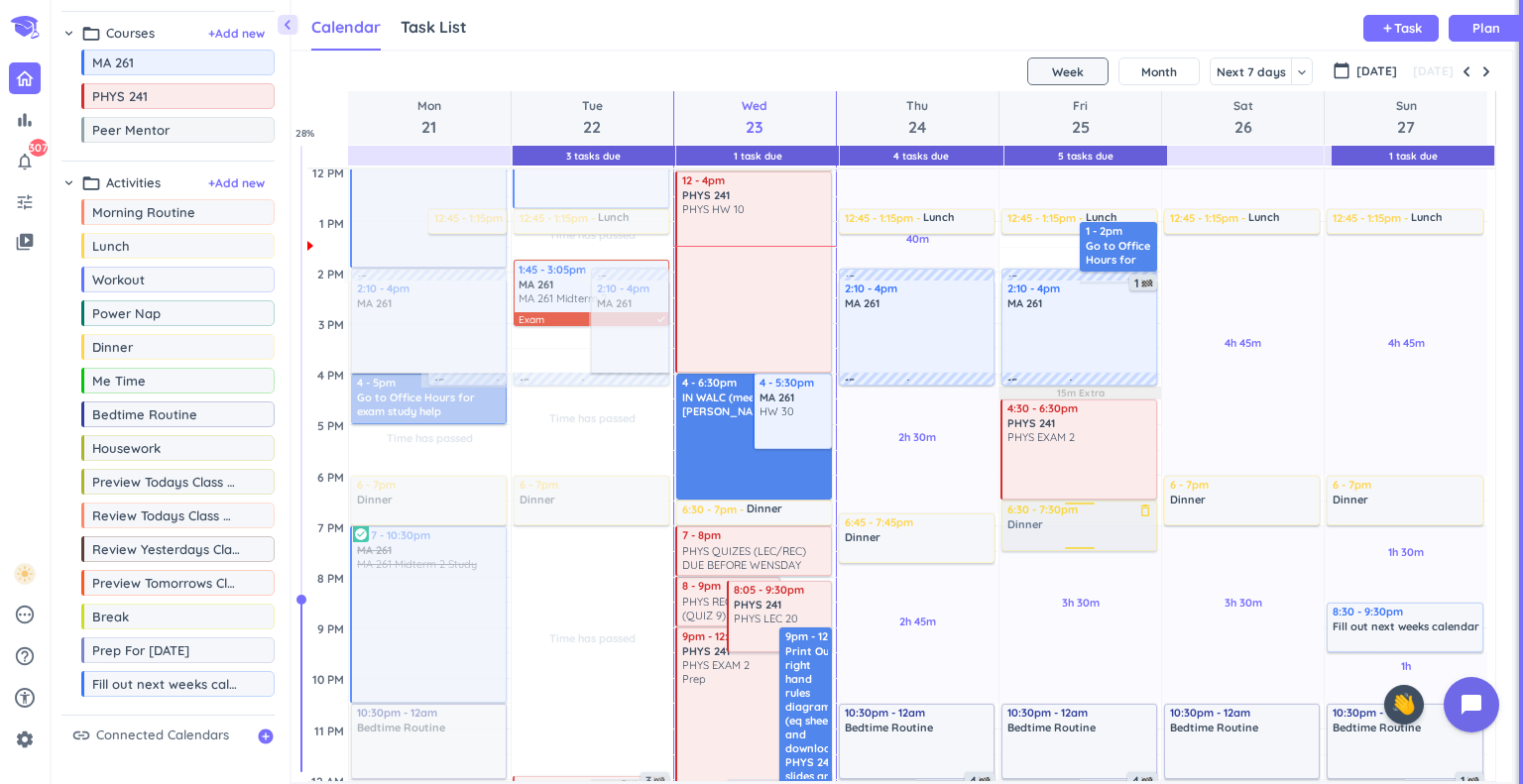 drag, startPoint x: 1101, startPoint y: 499, endPoint x: 1083, endPoint y: 534, distance: 39.35734 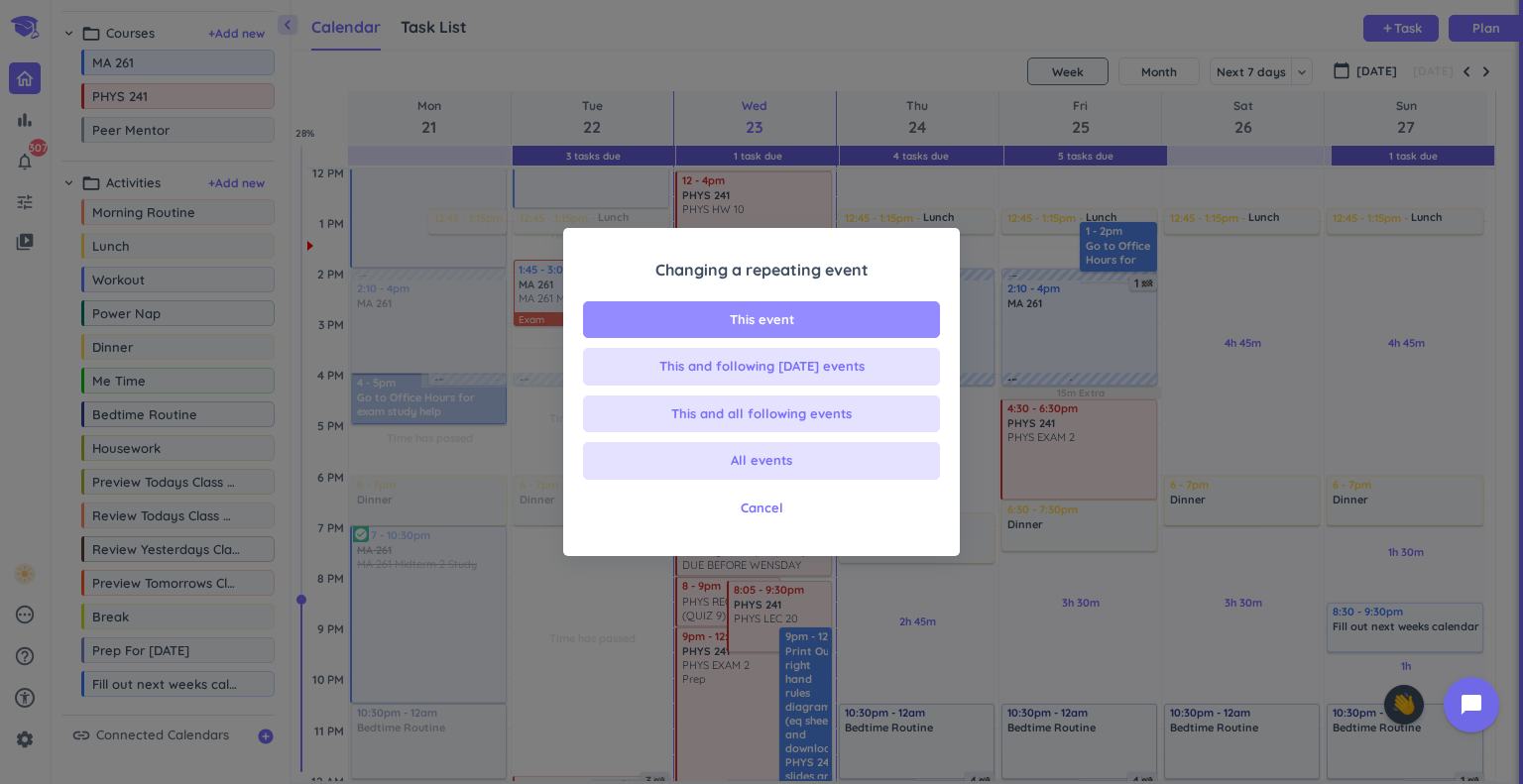 click on "This event" at bounding box center (762, 320) 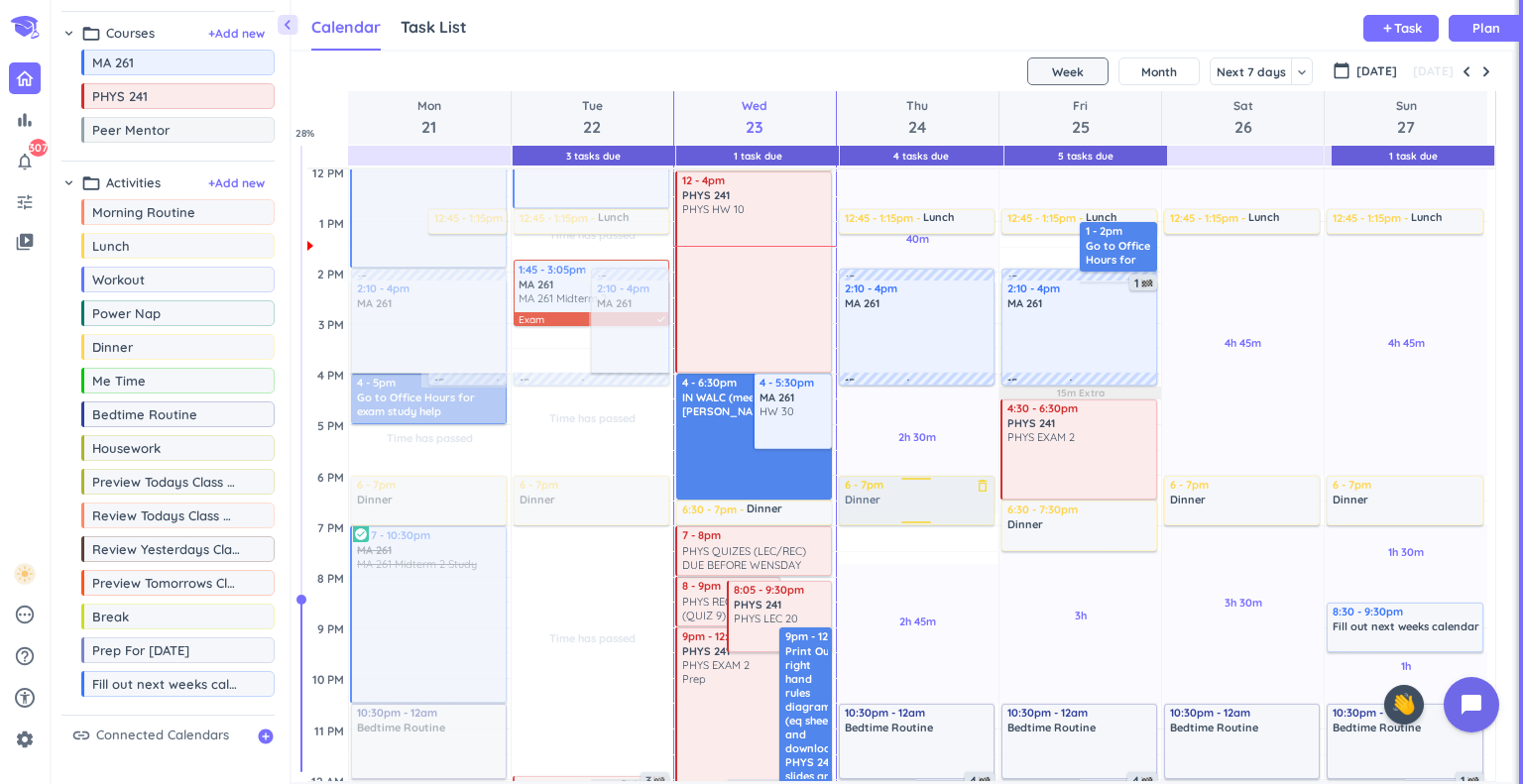 drag, startPoint x: 896, startPoint y: 536, endPoint x: 905, endPoint y: 495, distance: 41.976184 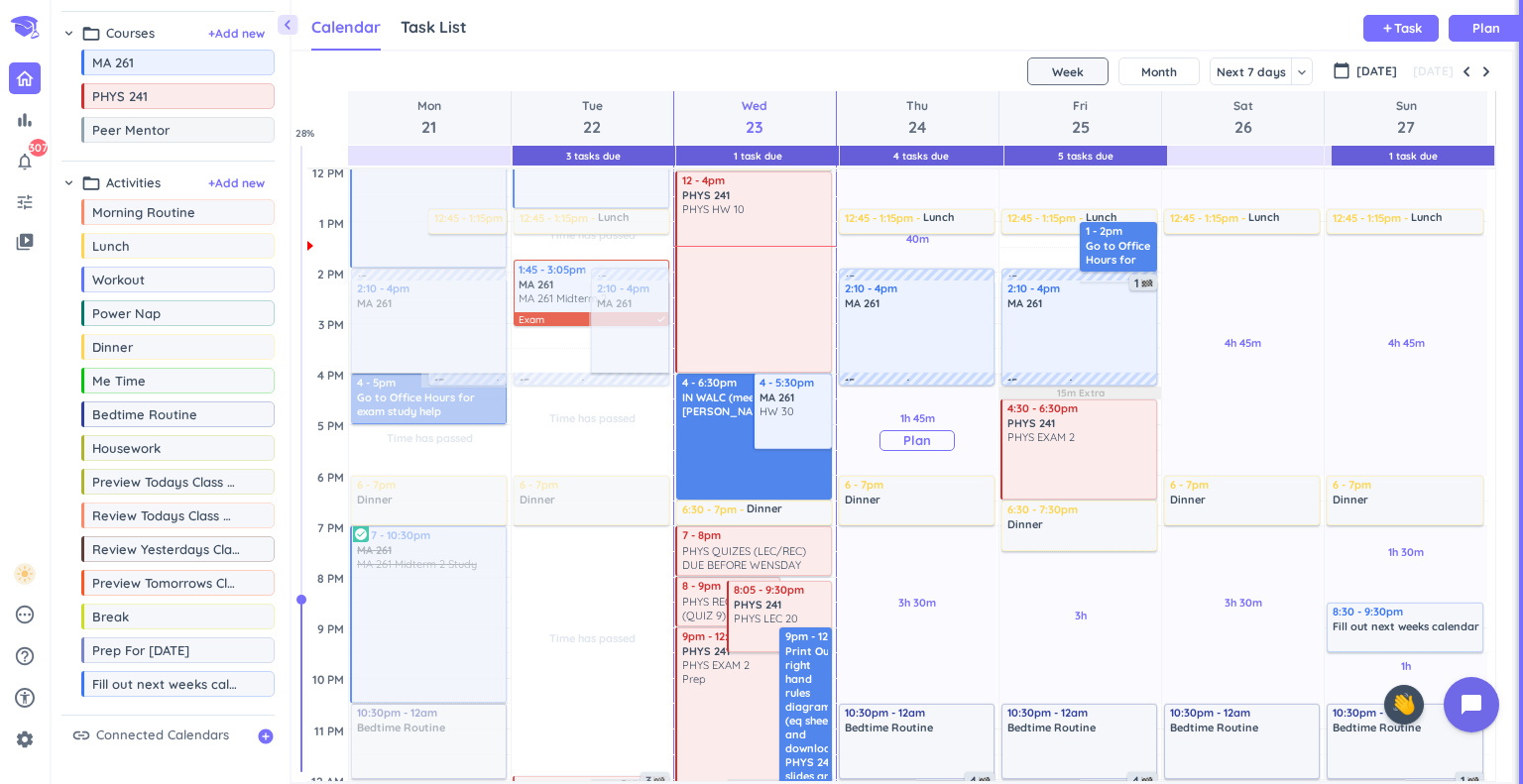 click on "Plan" at bounding box center [917, 440] 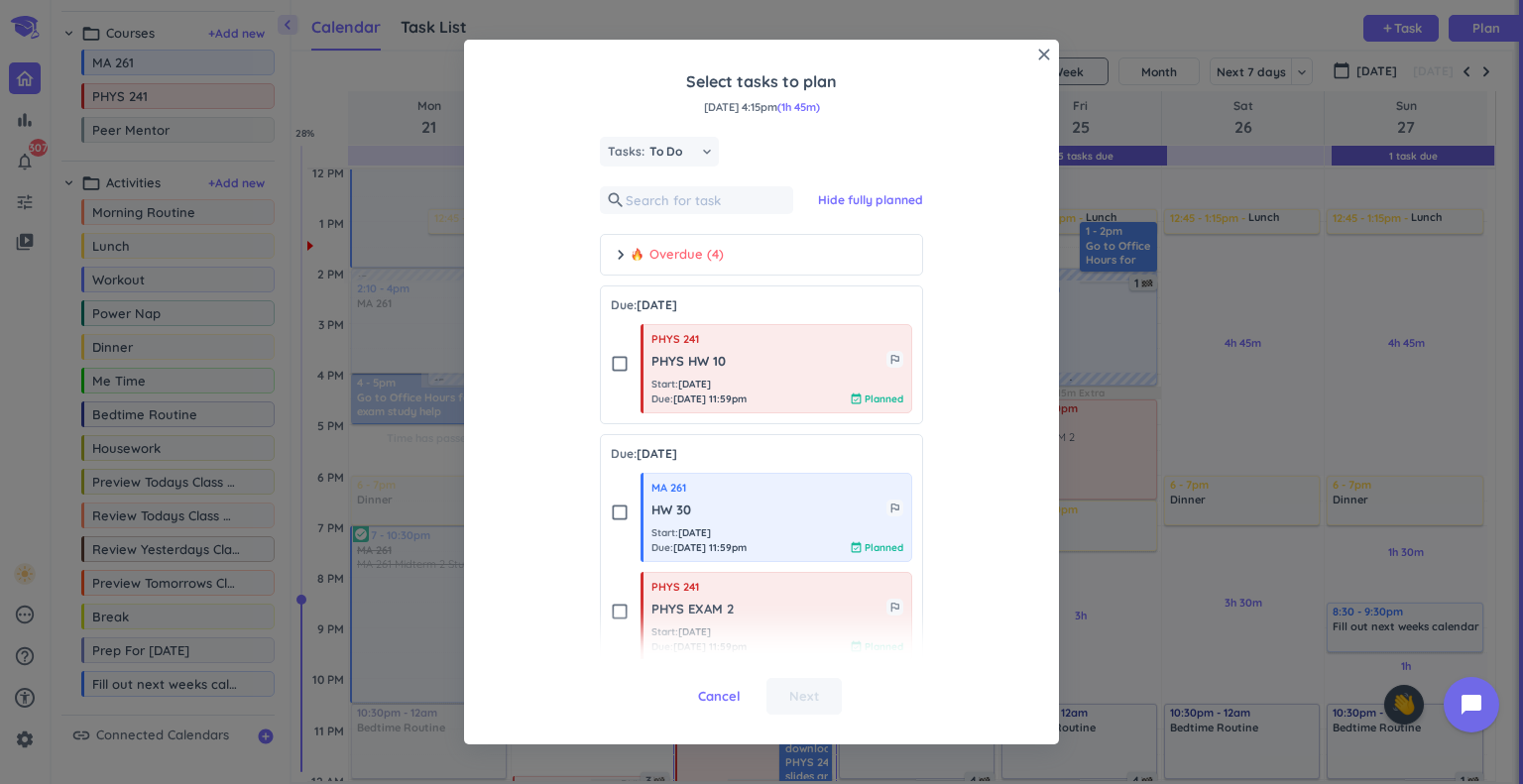 scroll, scrollTop: 198, scrollLeft: 0, axis: vertical 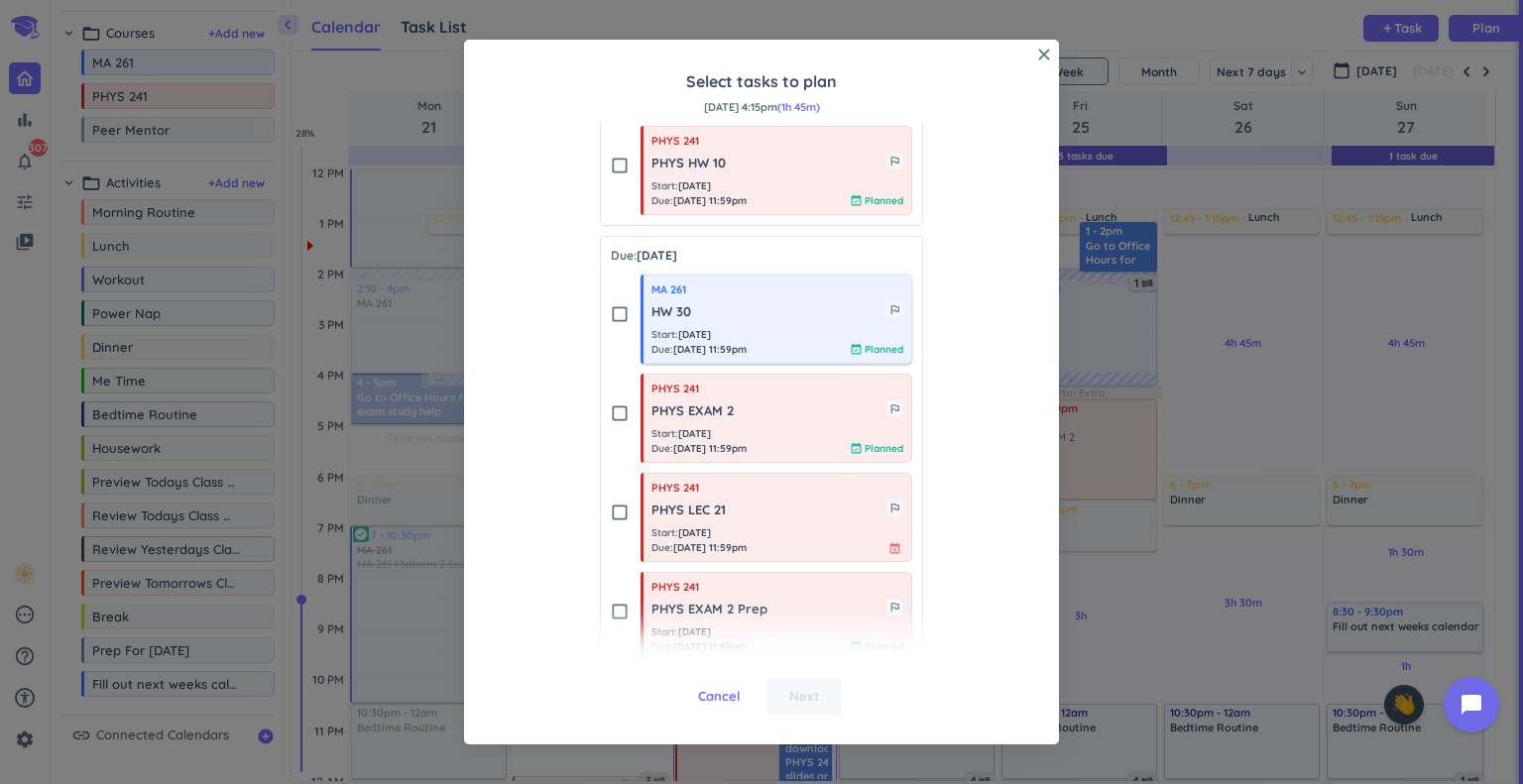 click on "HW 30" at bounding box center [768, 312] 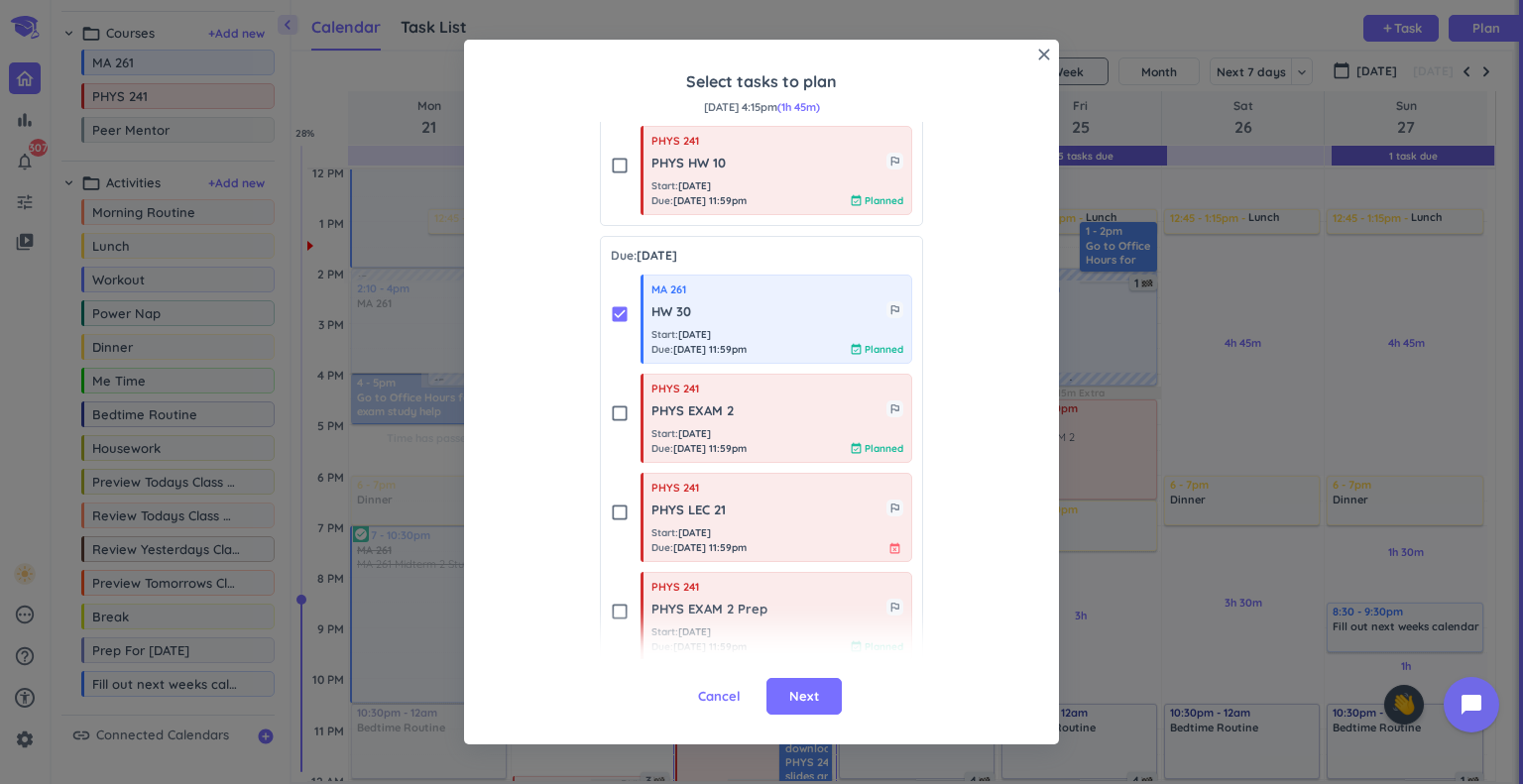 drag, startPoint x: 796, startPoint y: 699, endPoint x: 743, endPoint y: 512, distance: 194.36563 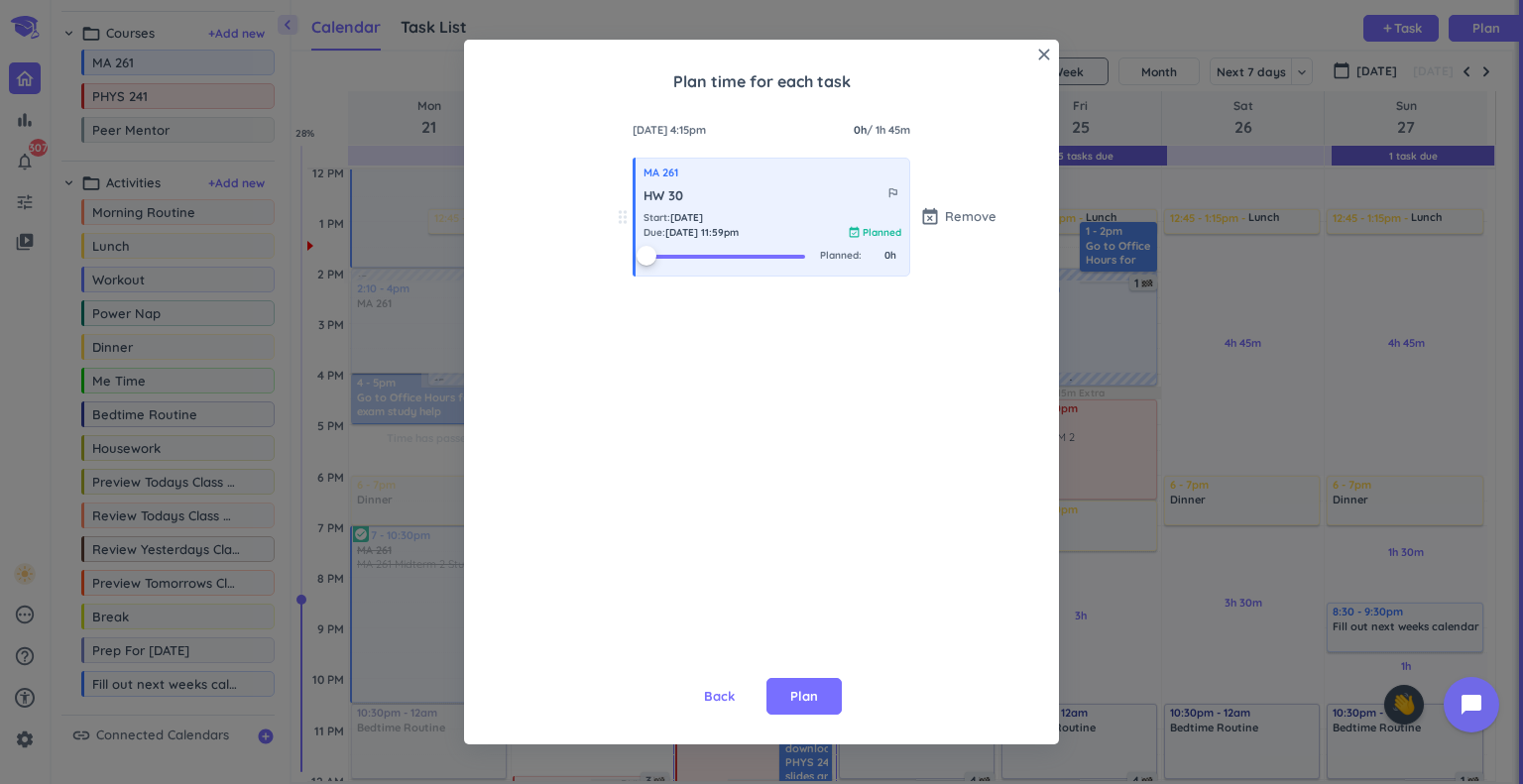 scroll, scrollTop: 0, scrollLeft: 0, axis: both 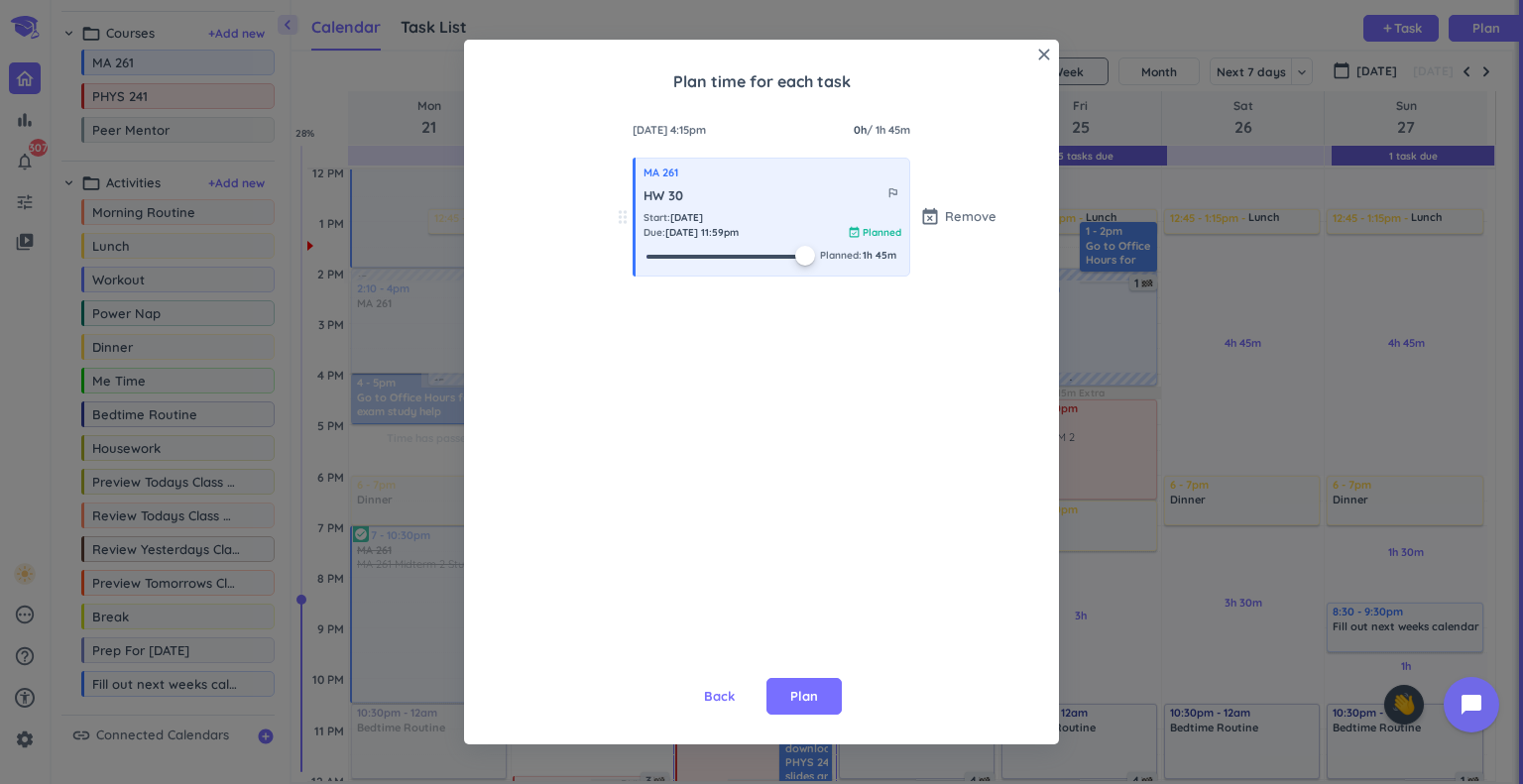 drag, startPoint x: 648, startPoint y: 257, endPoint x: 1118, endPoint y: 358, distance: 480.7297 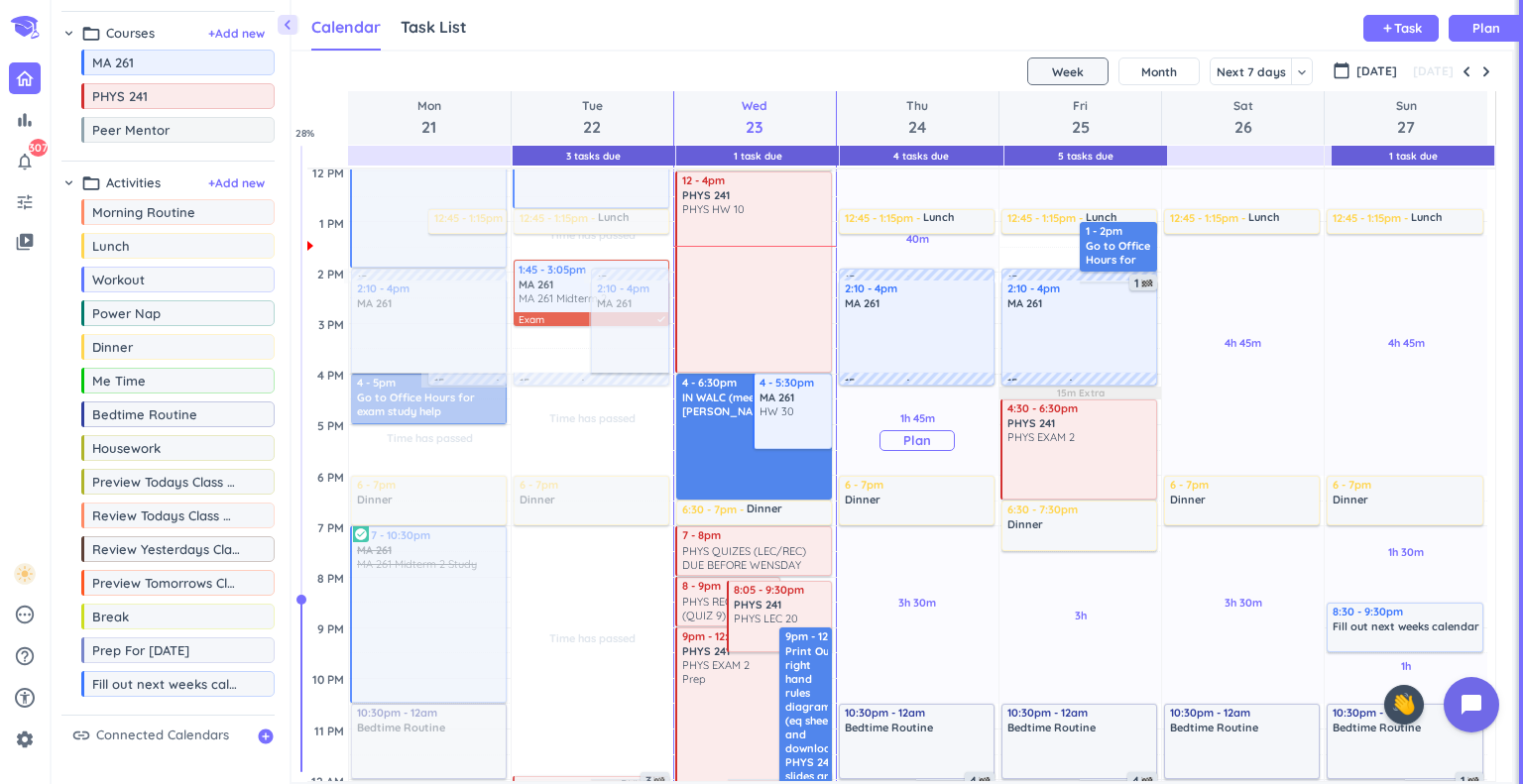 click on "Plan" at bounding box center (917, 440) 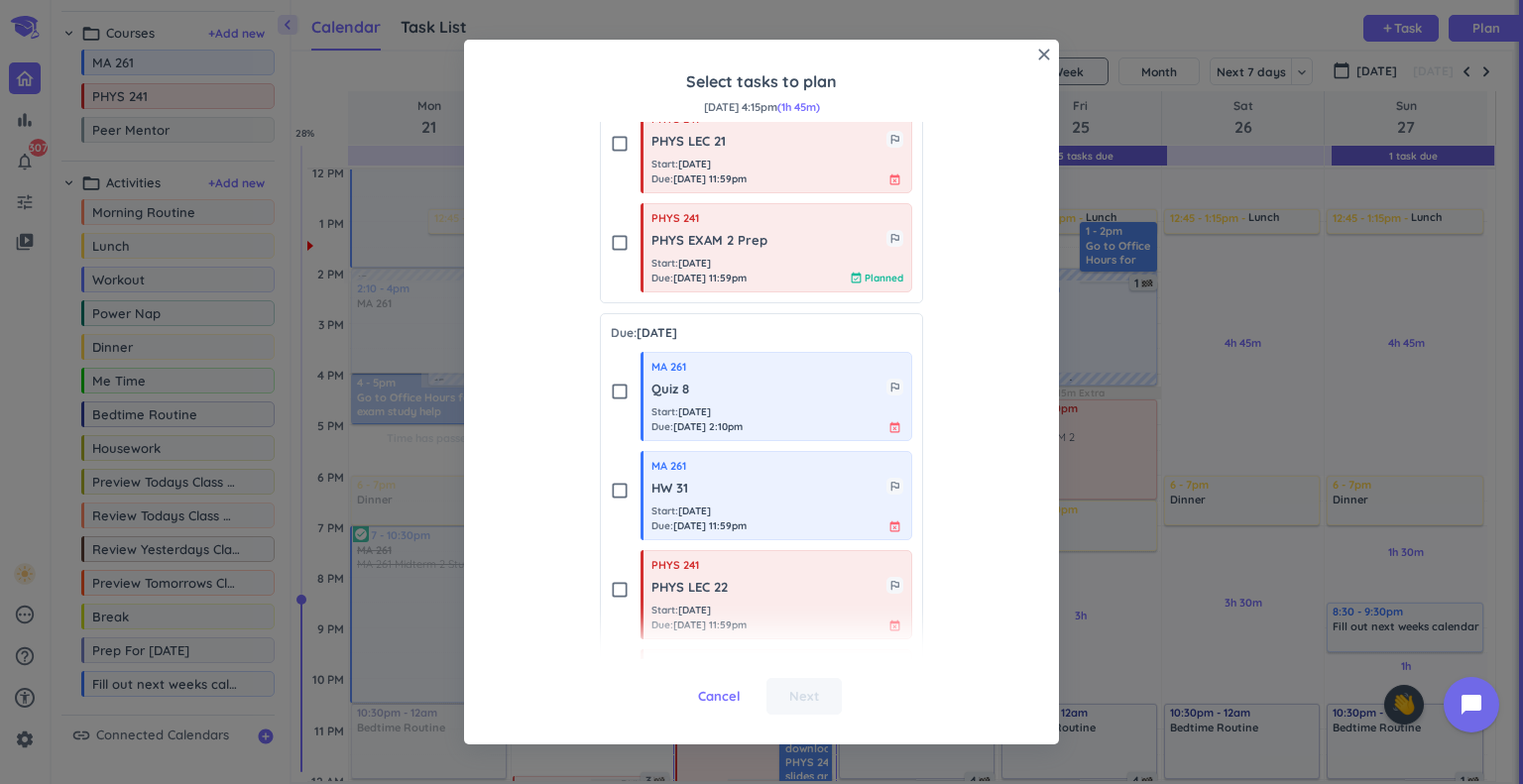scroll, scrollTop: 793, scrollLeft: 0, axis: vertical 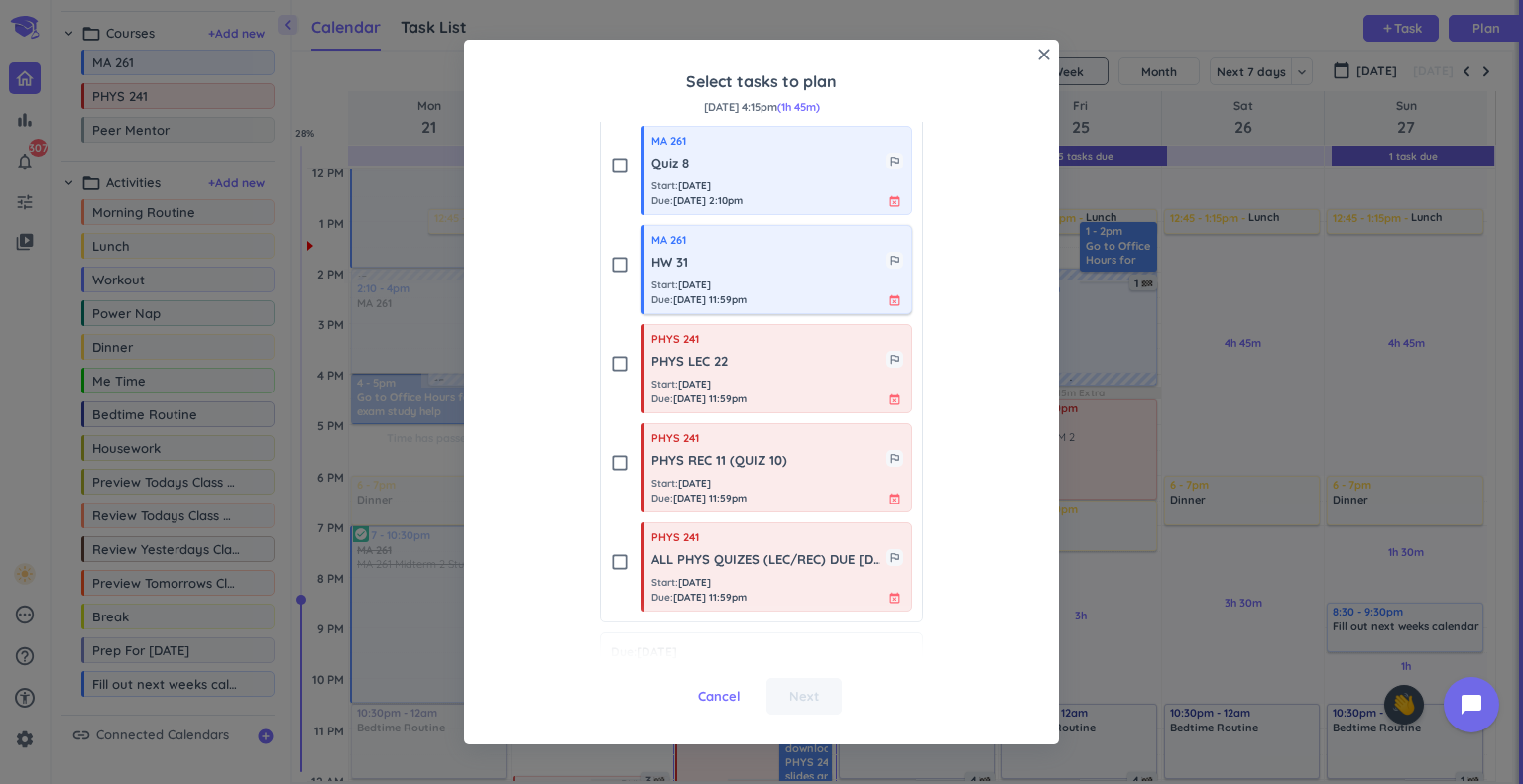 click on "MA 261 HW 31 outlined_flag Start :  [DATE] Due :  [DATE] 11:59pm event_busy" at bounding box center (776, 270) 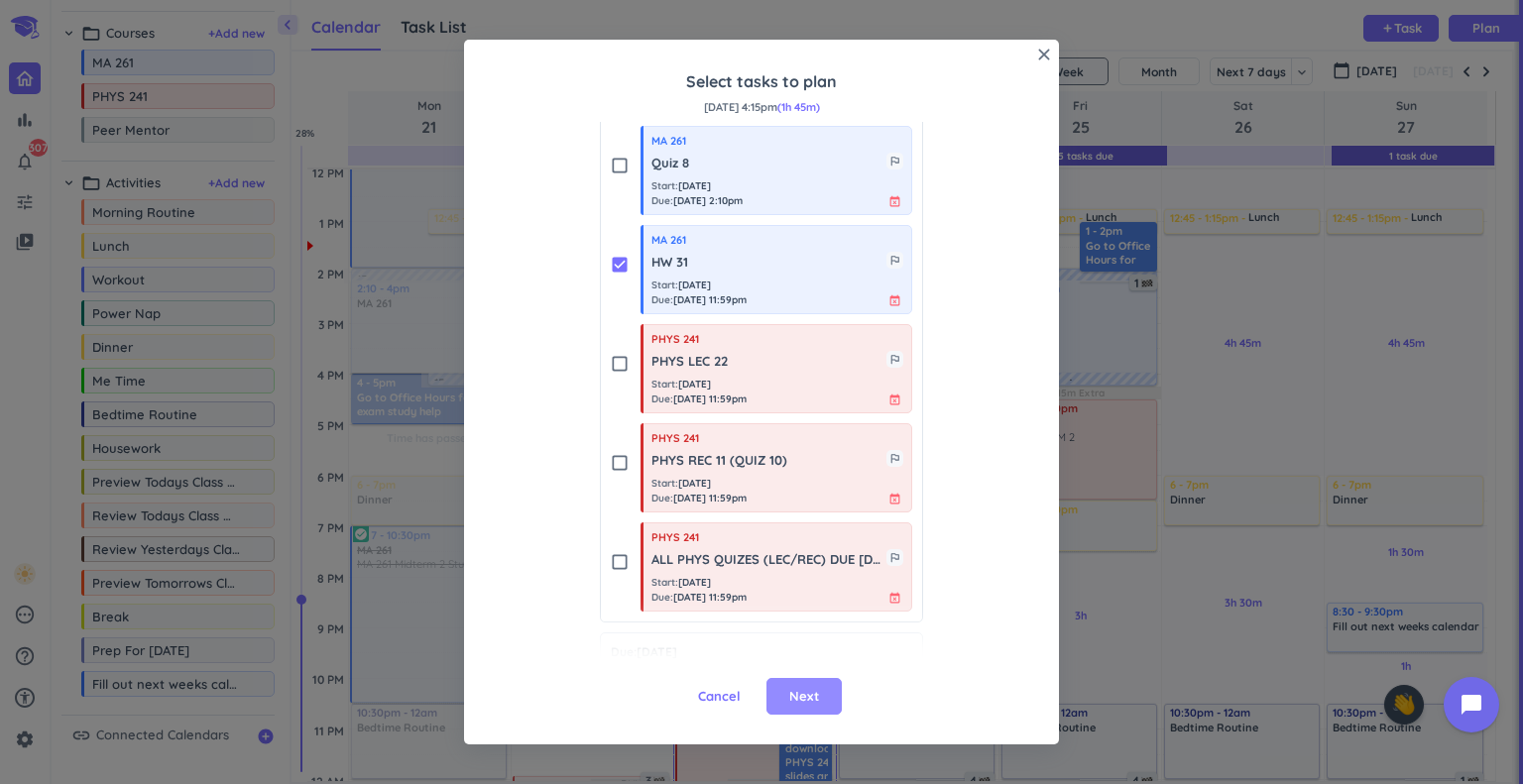 click on "Next" at bounding box center [804, 697] 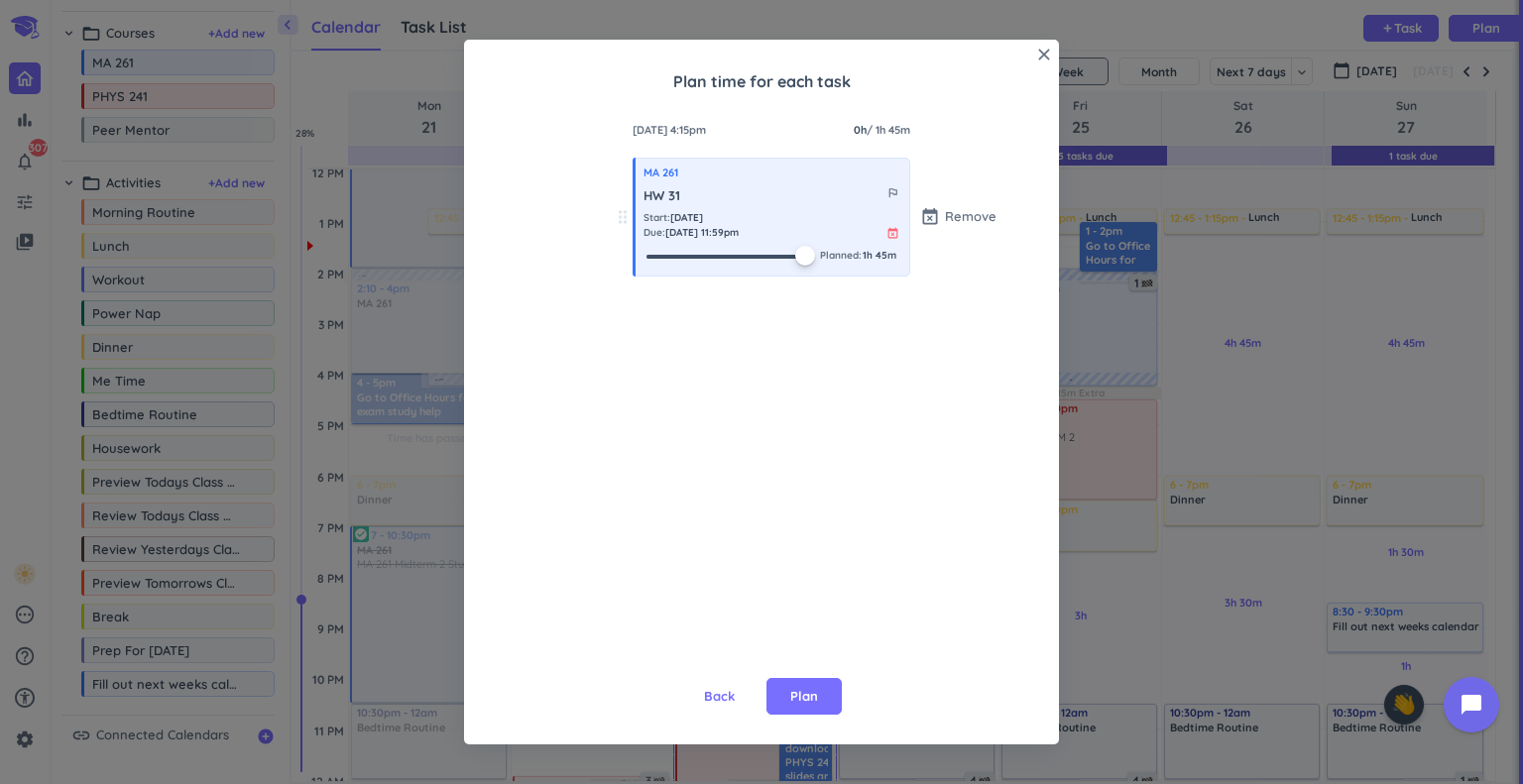 drag, startPoint x: 647, startPoint y: 254, endPoint x: 906, endPoint y: 267, distance: 259.32605 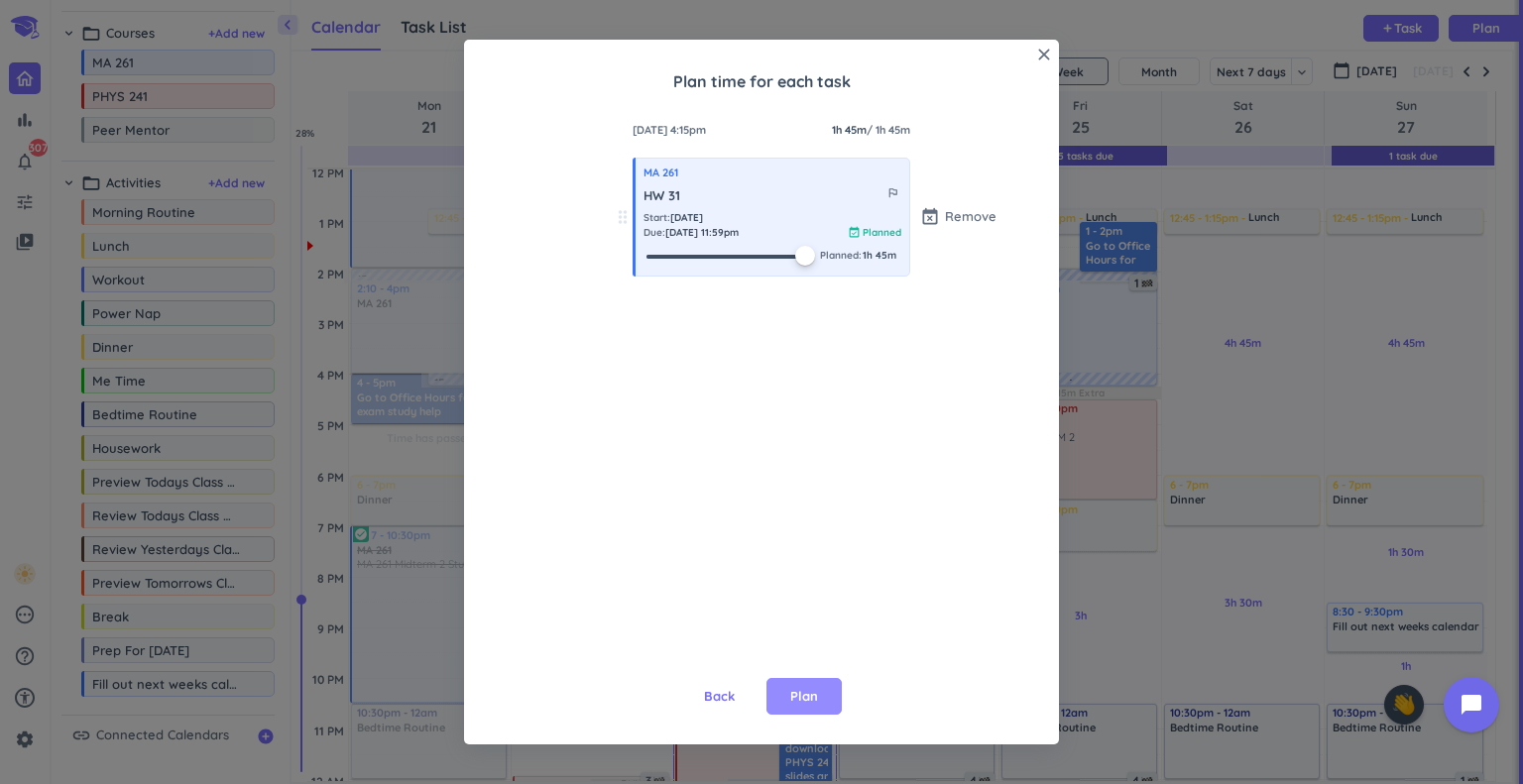click on "Plan" at bounding box center [804, 697] 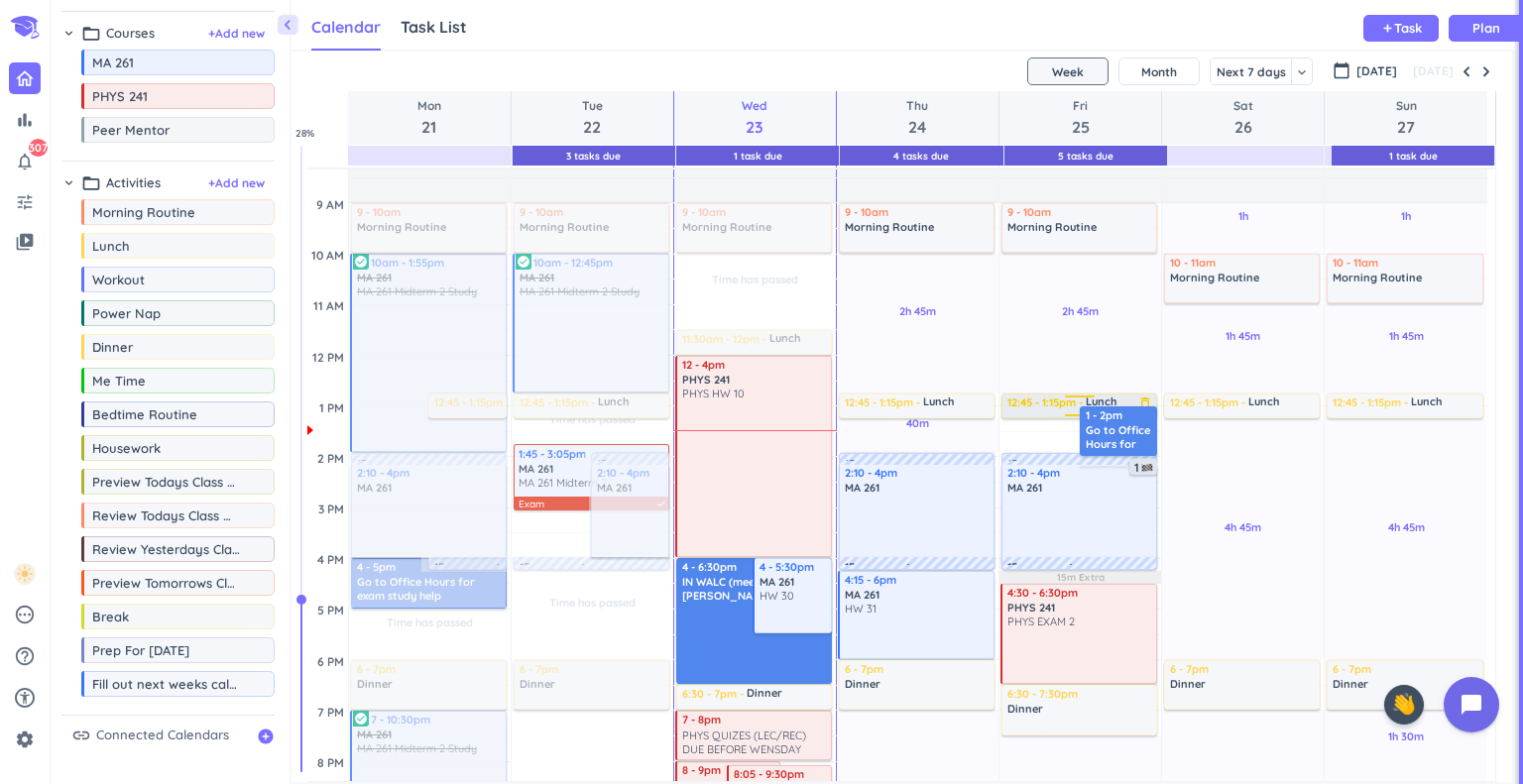 scroll, scrollTop: 305, scrollLeft: 0, axis: vertical 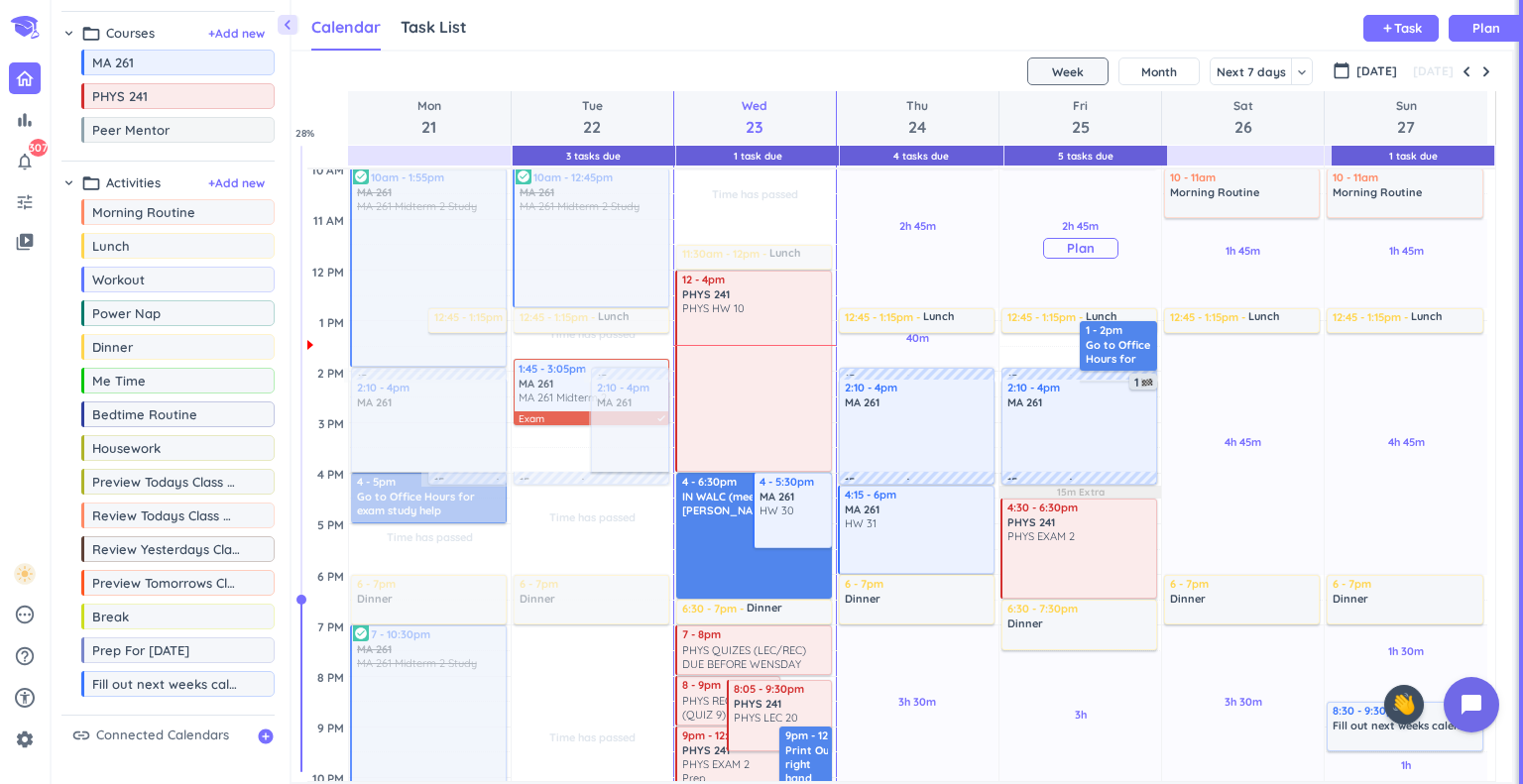 click on "Plan" at bounding box center (1081, 248) 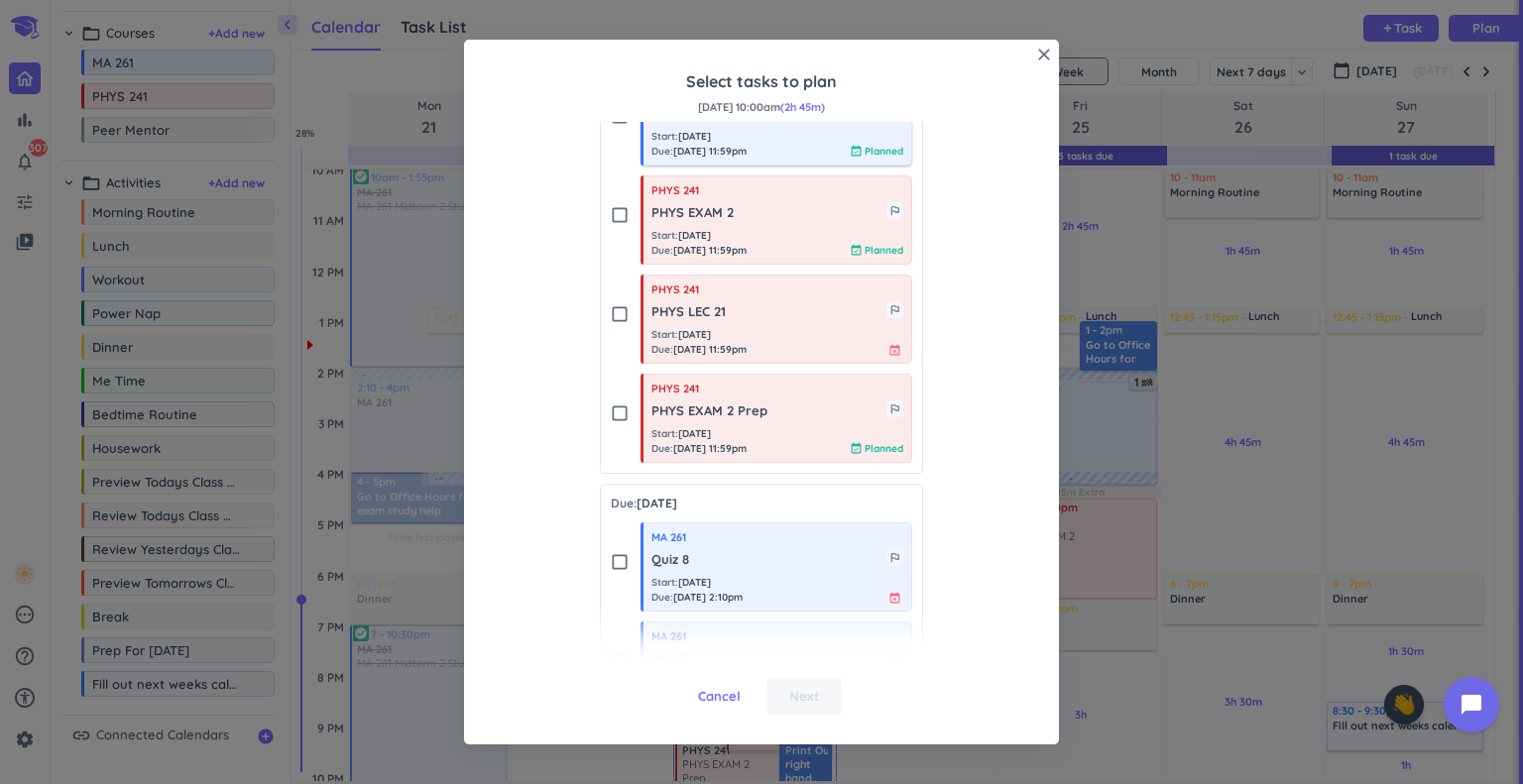 scroll, scrollTop: 496, scrollLeft: 0, axis: vertical 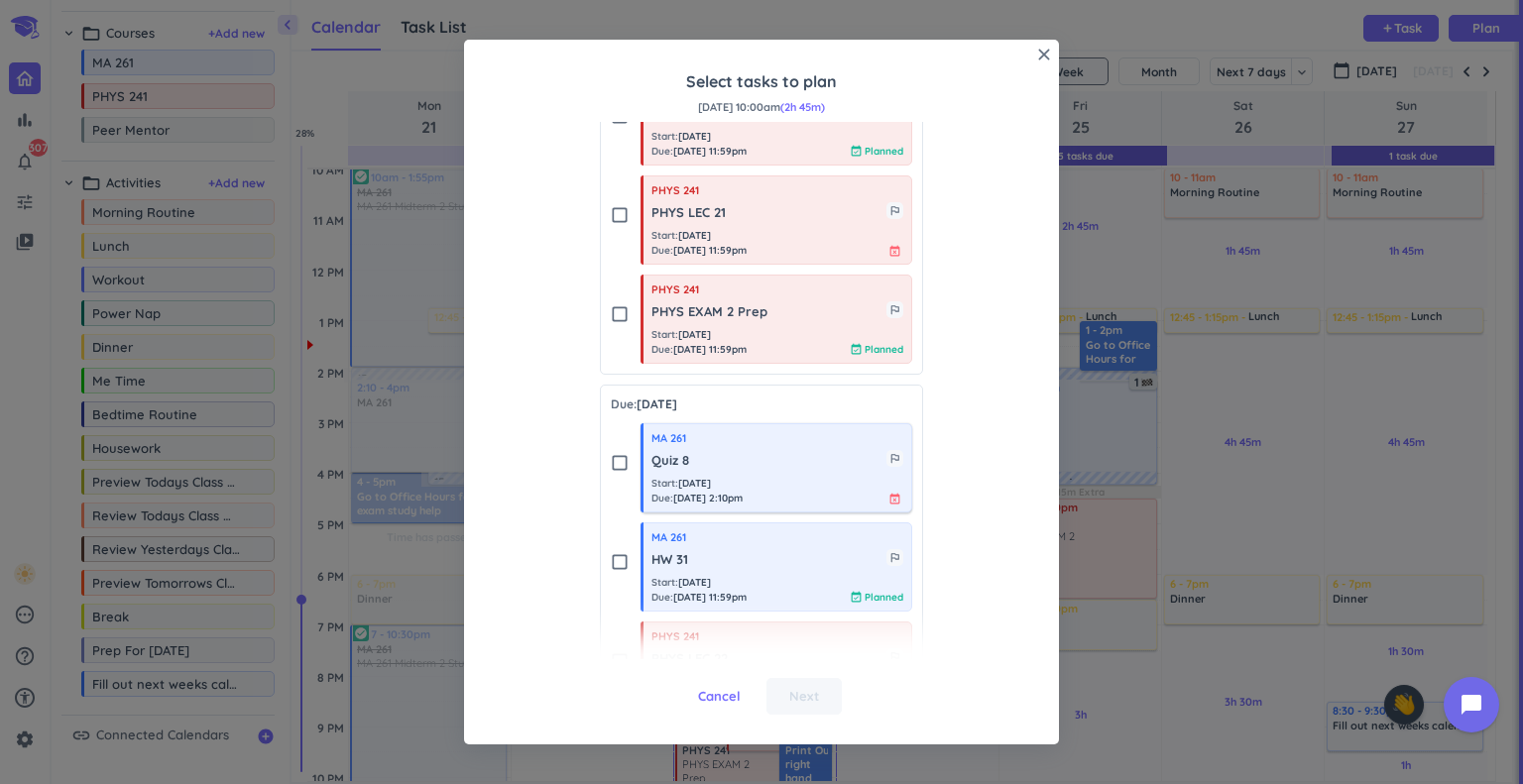 click on "[DATE]" at bounding box center [694, 483] 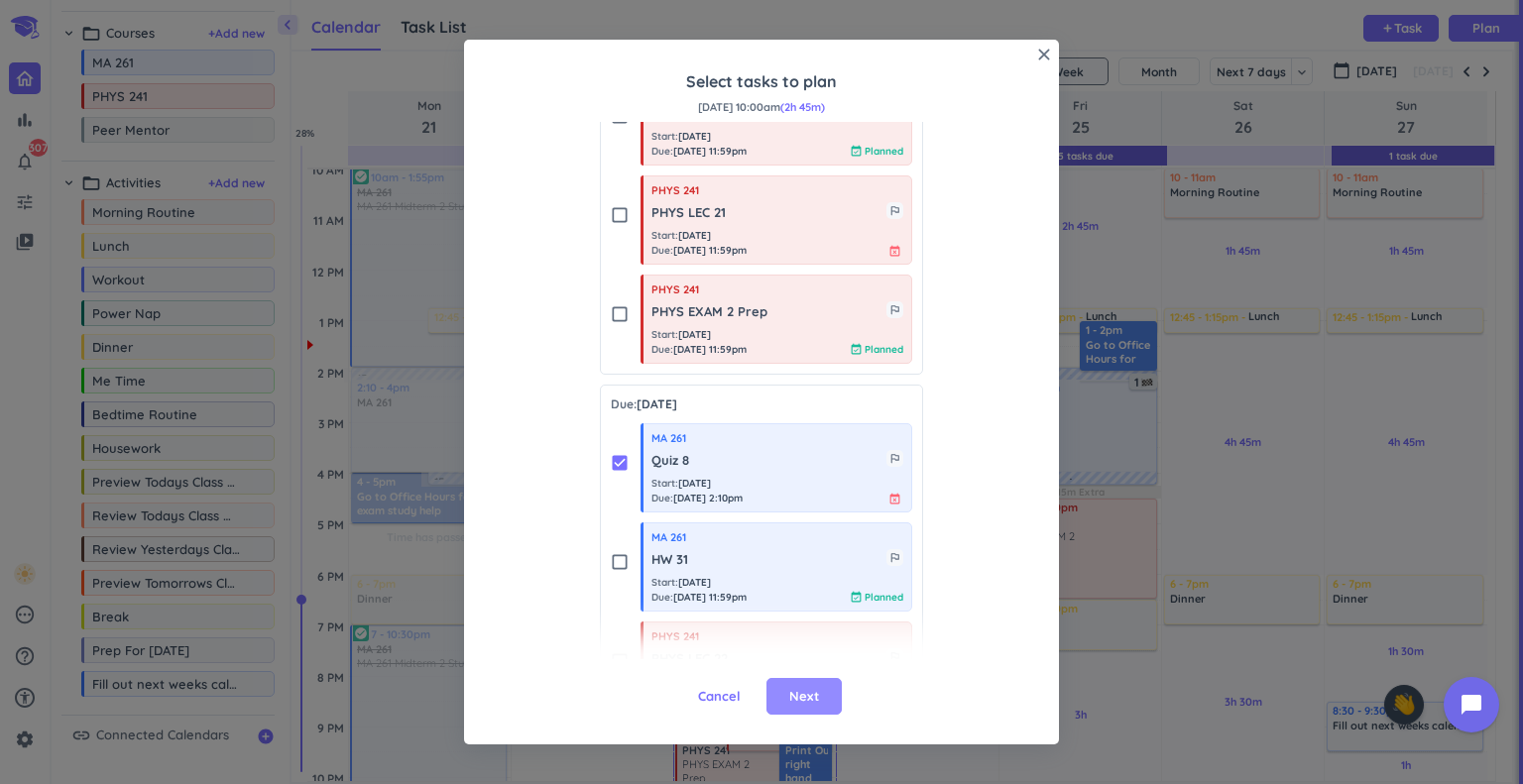 click on "Next" at bounding box center [804, 697] 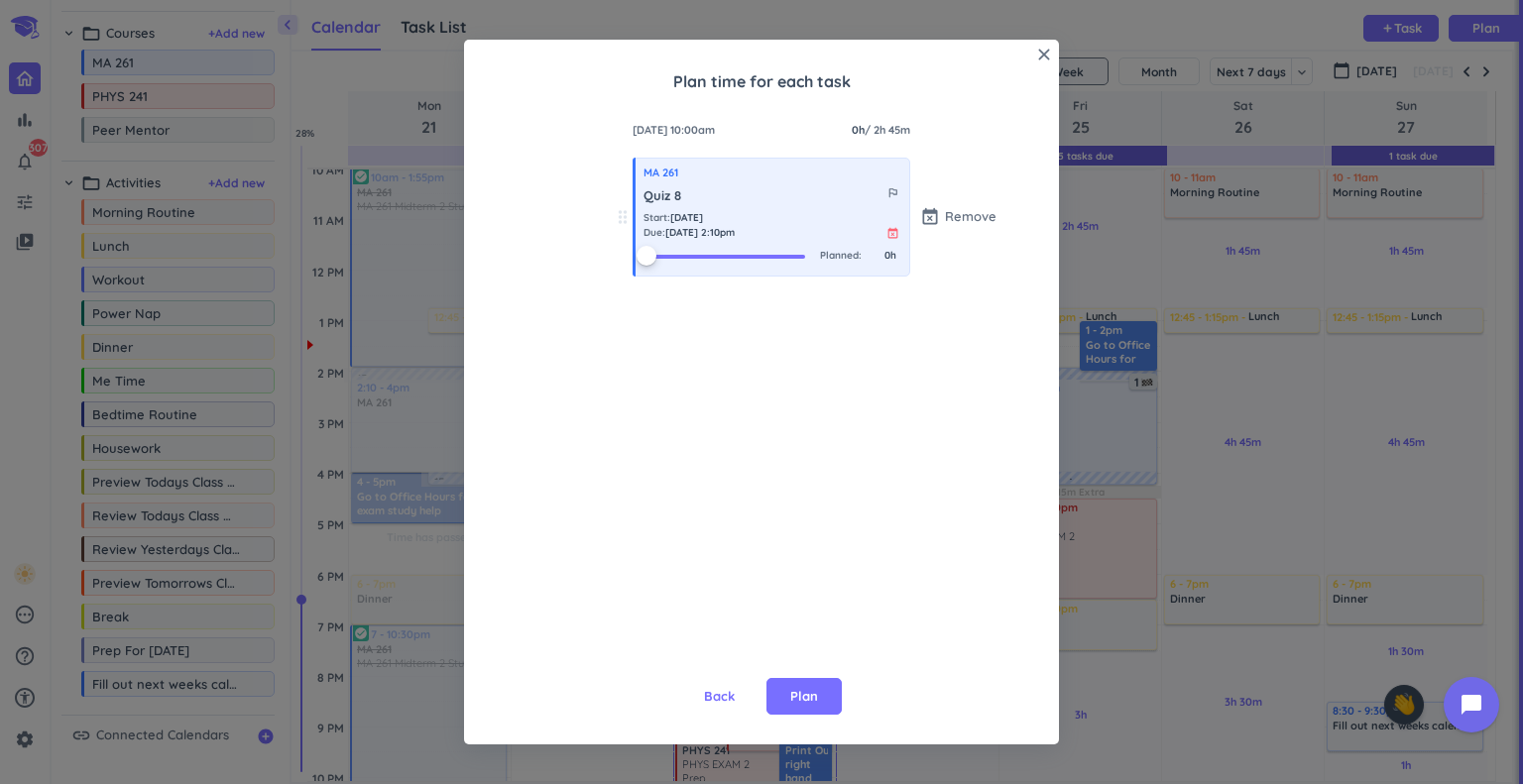 scroll, scrollTop: 0, scrollLeft: 0, axis: both 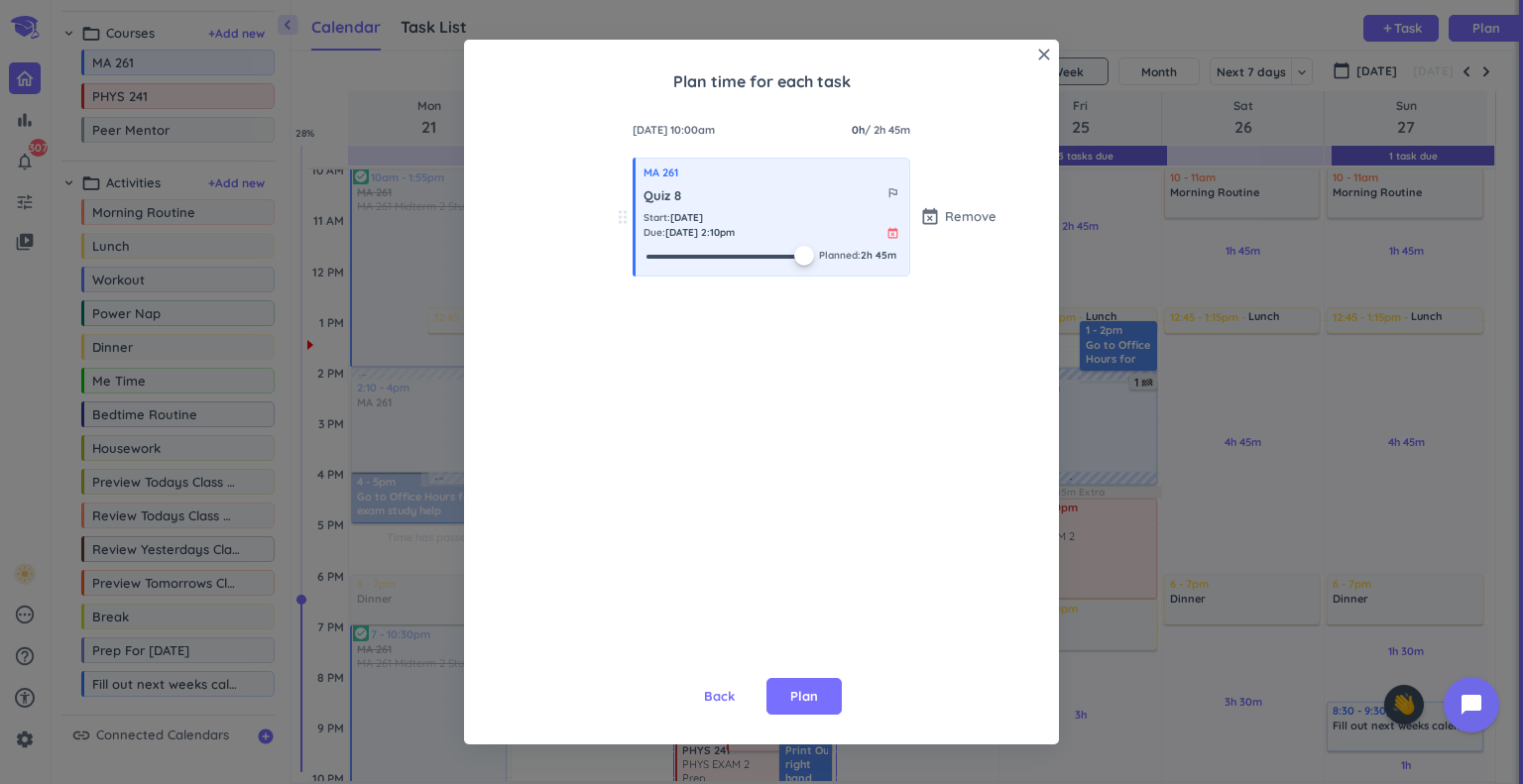 drag, startPoint x: 643, startPoint y: 253, endPoint x: 907, endPoint y: 286, distance: 266.0545 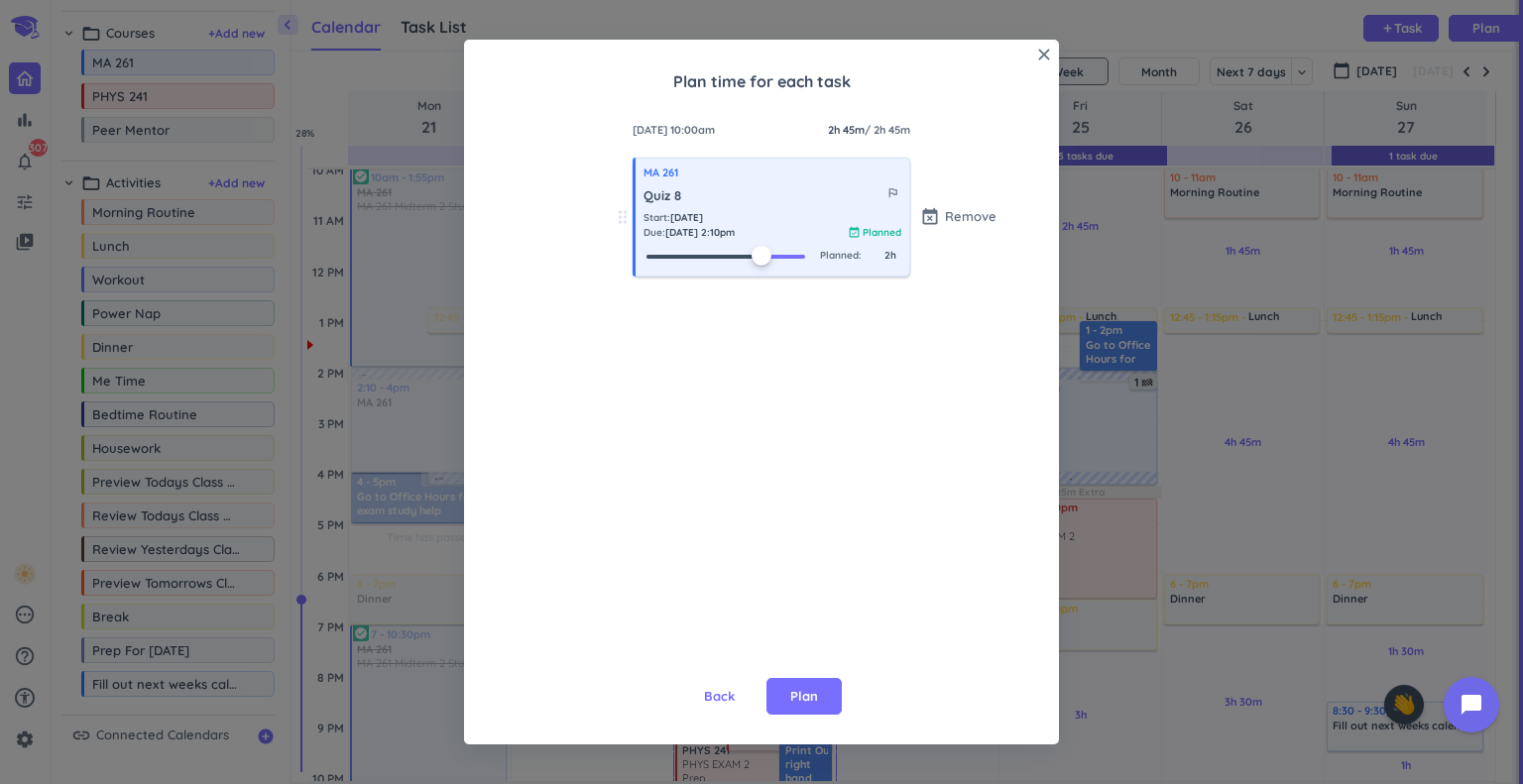 drag, startPoint x: 795, startPoint y: 253, endPoint x: 751, endPoint y: 270, distance: 47.169906 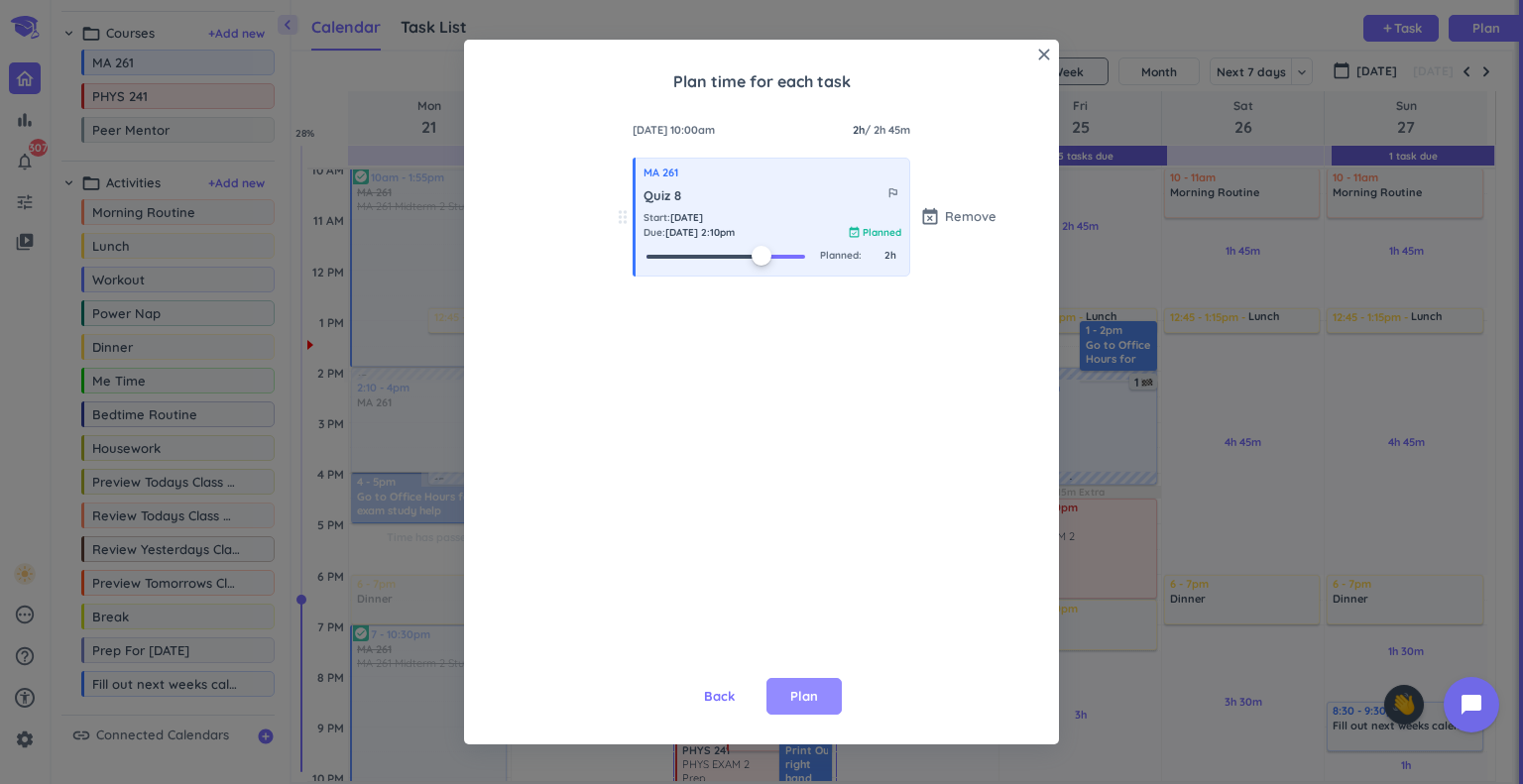 click on "Plan" at bounding box center [804, 697] 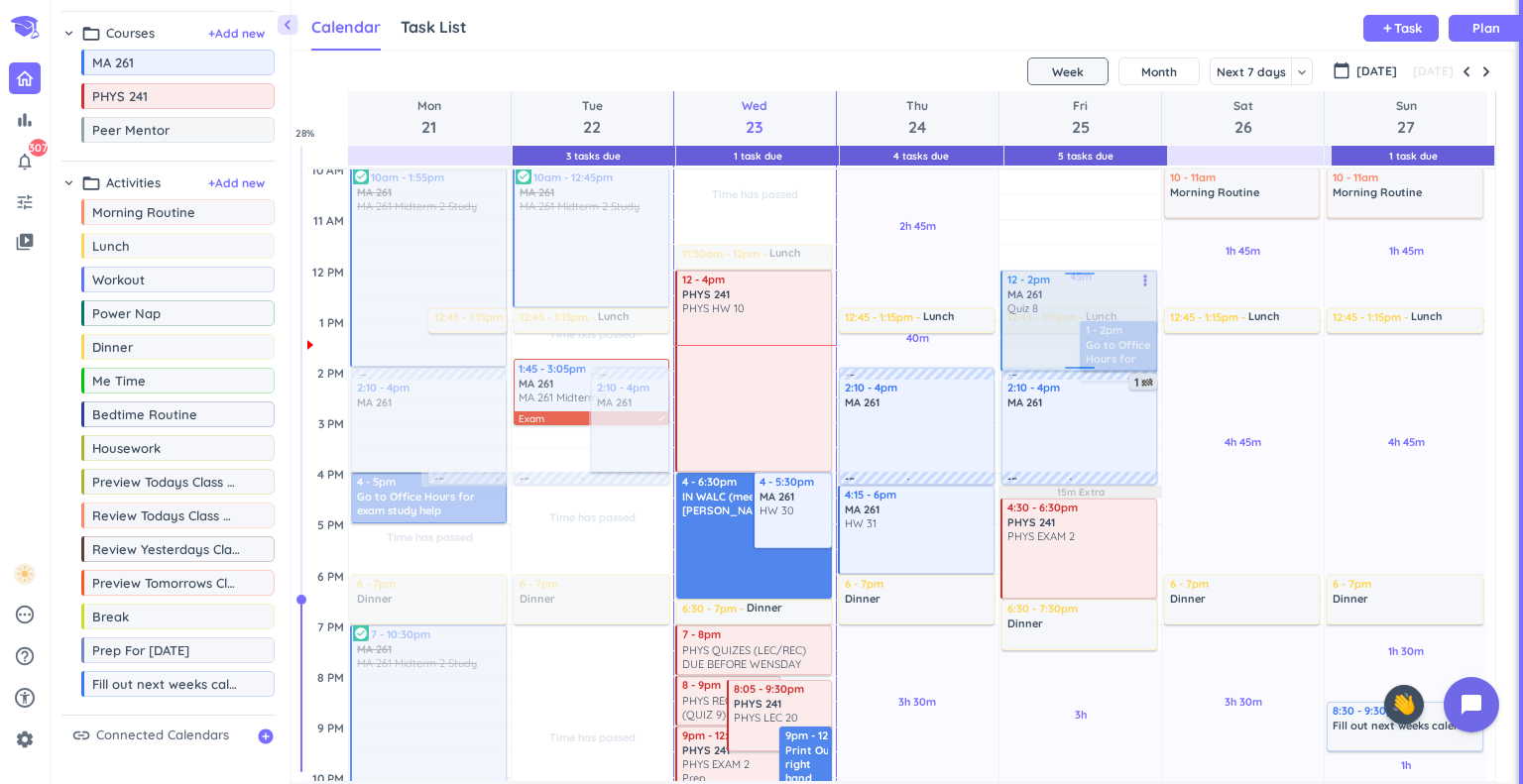 drag, startPoint x: 1003, startPoint y: 205, endPoint x: 1039, endPoint y: 304, distance: 105.3423 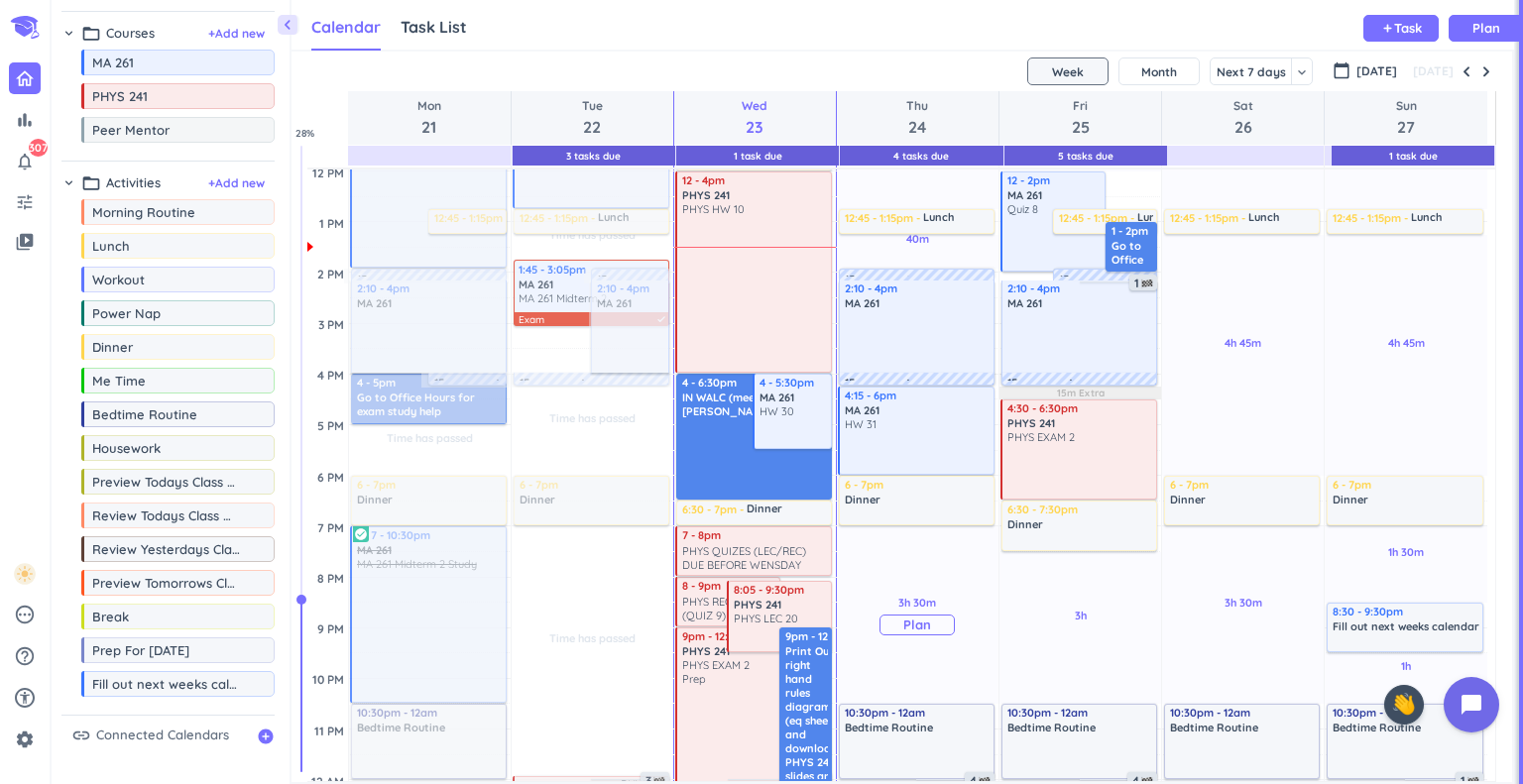 scroll, scrollTop: 504, scrollLeft: 0, axis: vertical 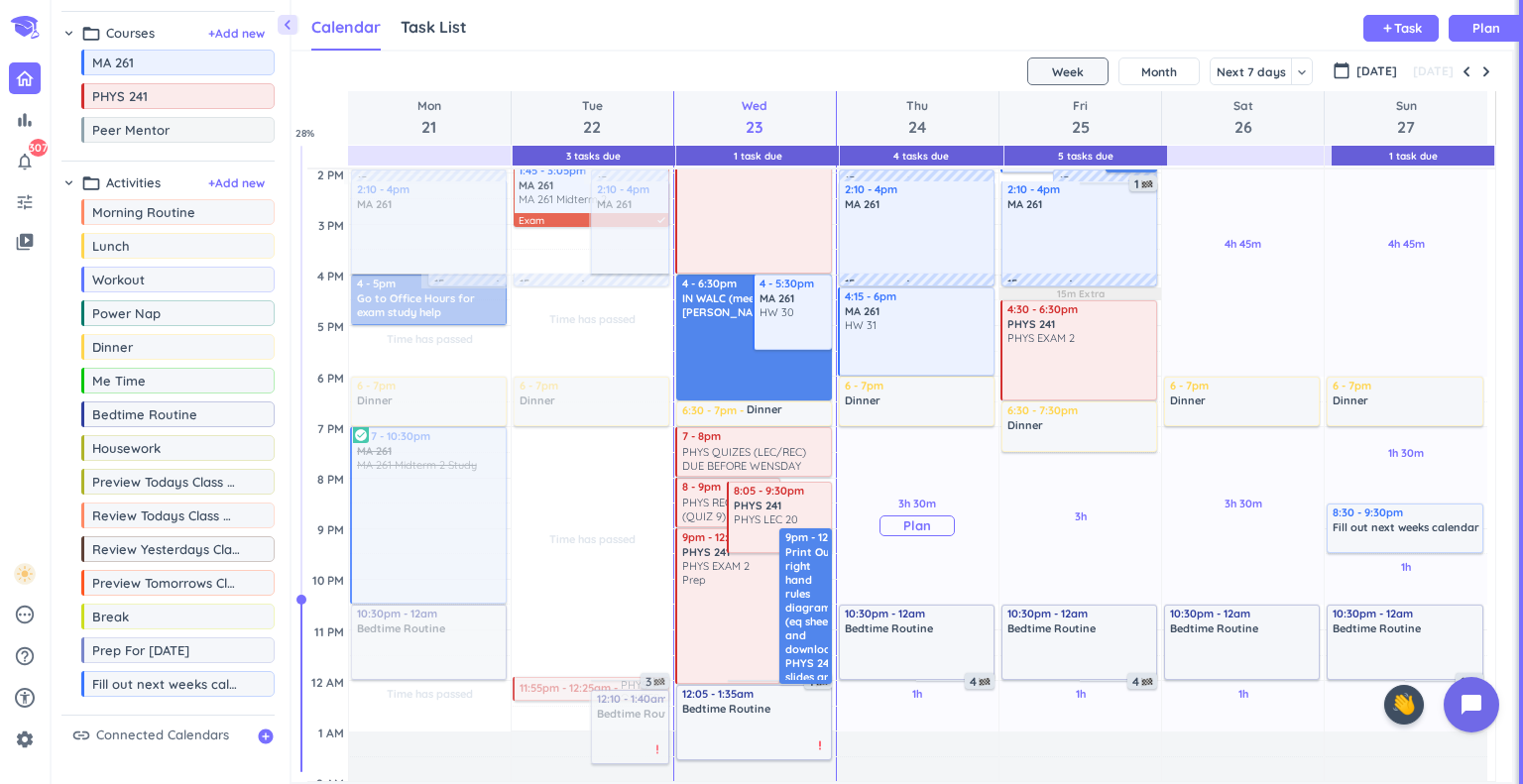 click on "Plan" at bounding box center [917, 525] 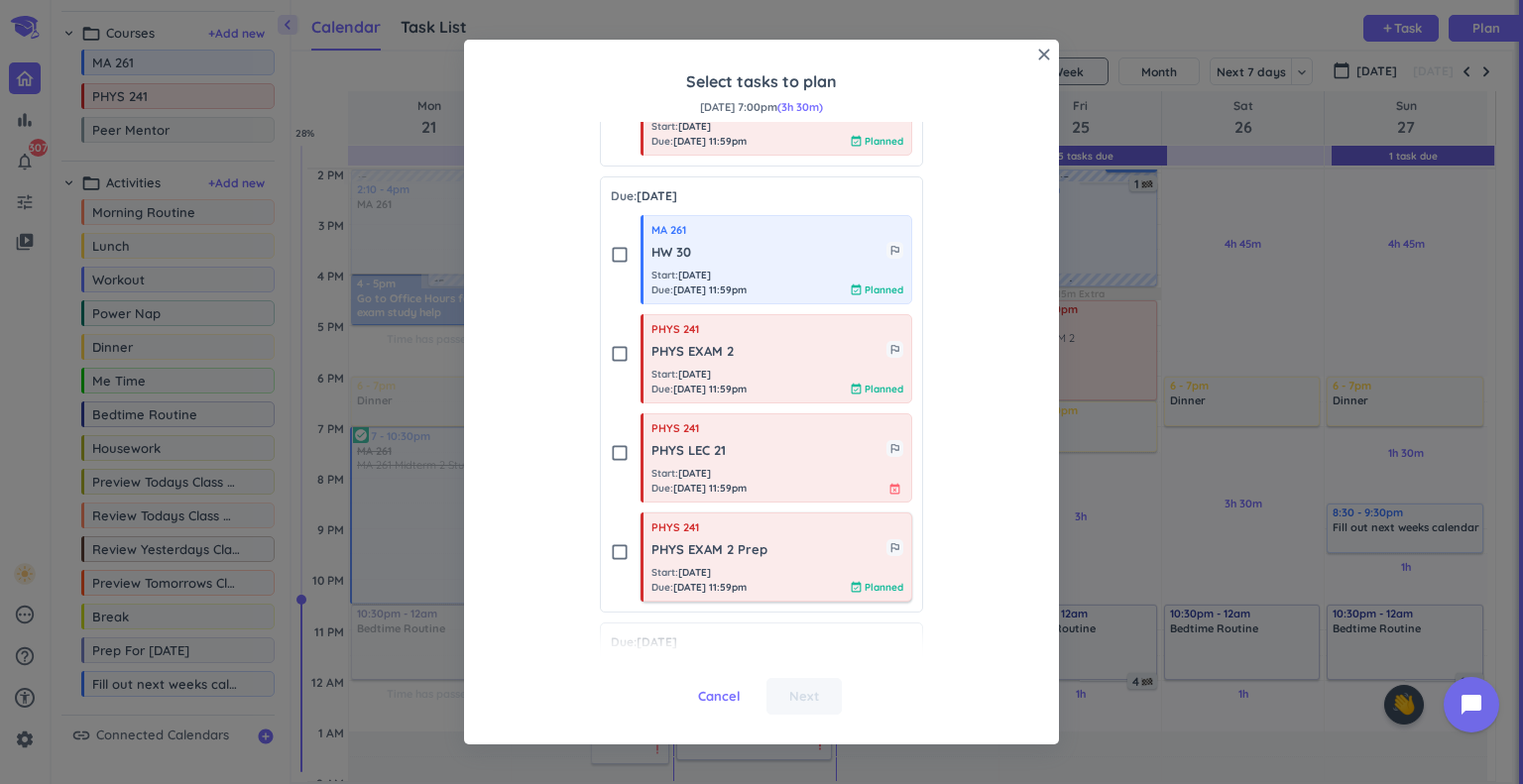 scroll, scrollTop: 297, scrollLeft: 0, axis: vertical 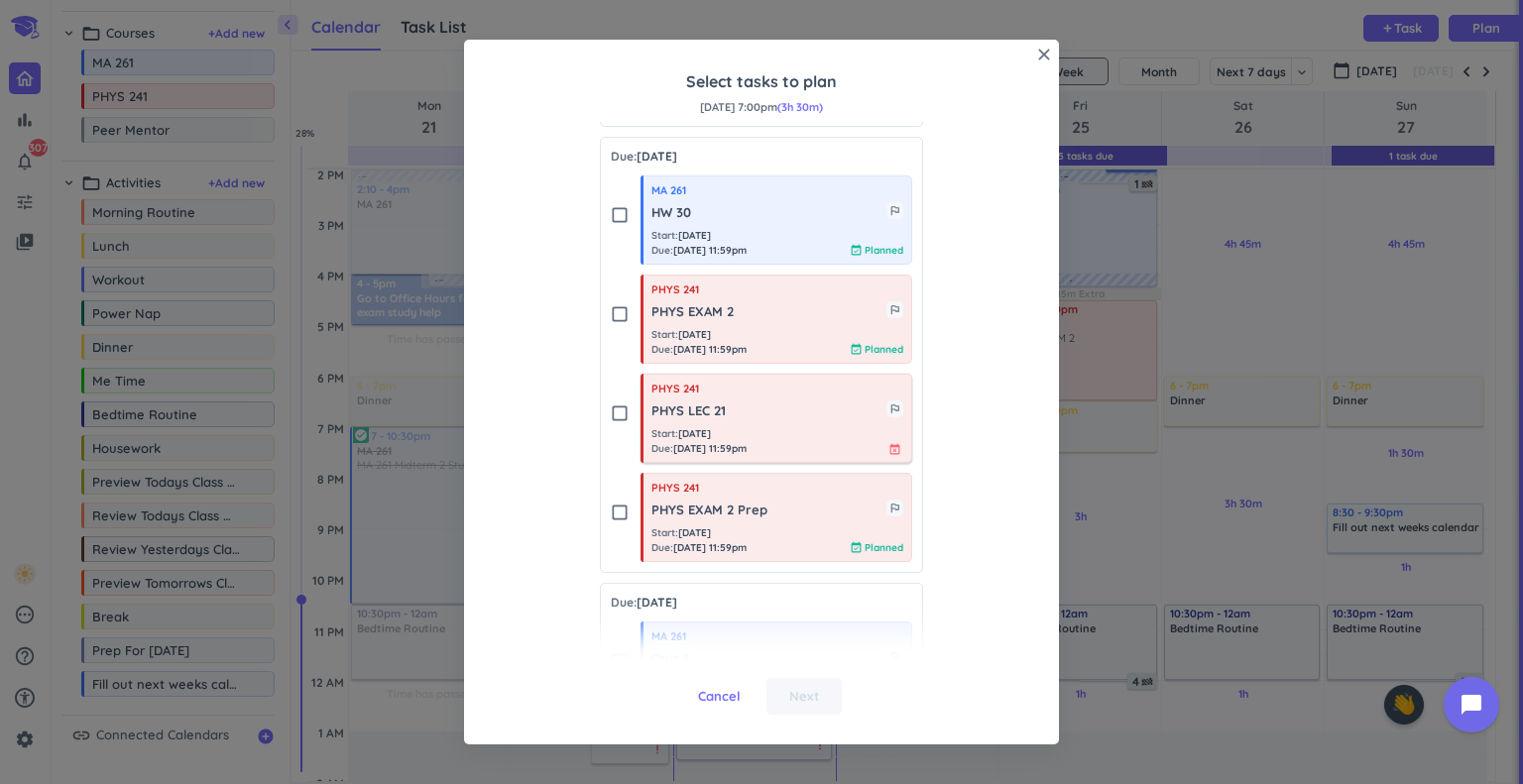 click on "PHYS 241 PHYS LEC 21 outlined_flag Start :  [DATE] Due :  [DATE] 11:59pm event_busy" at bounding box center [776, 418] 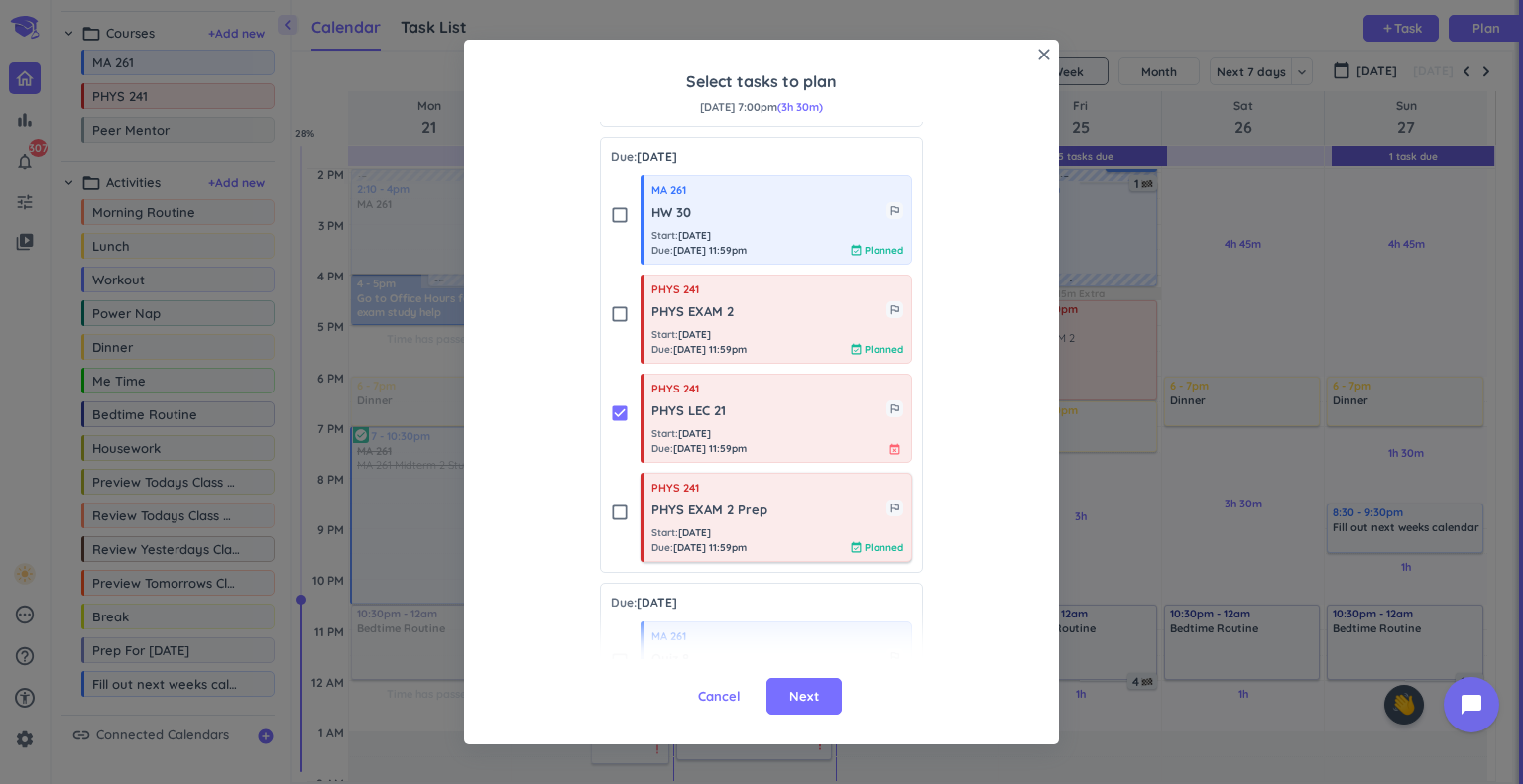 scroll, scrollTop: 396, scrollLeft: 0, axis: vertical 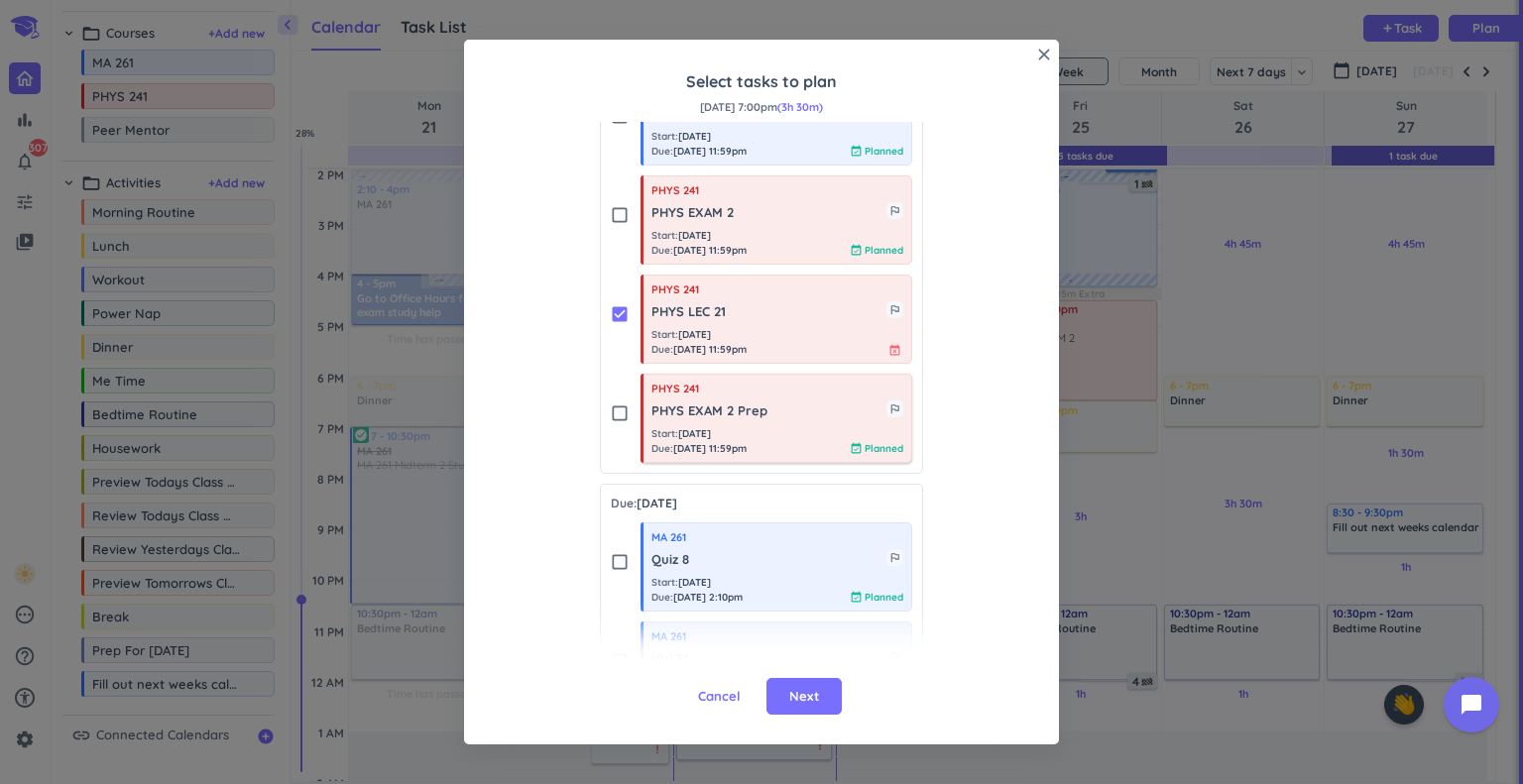 click on "PHYS EXAM 2 Prep" at bounding box center [768, 411] 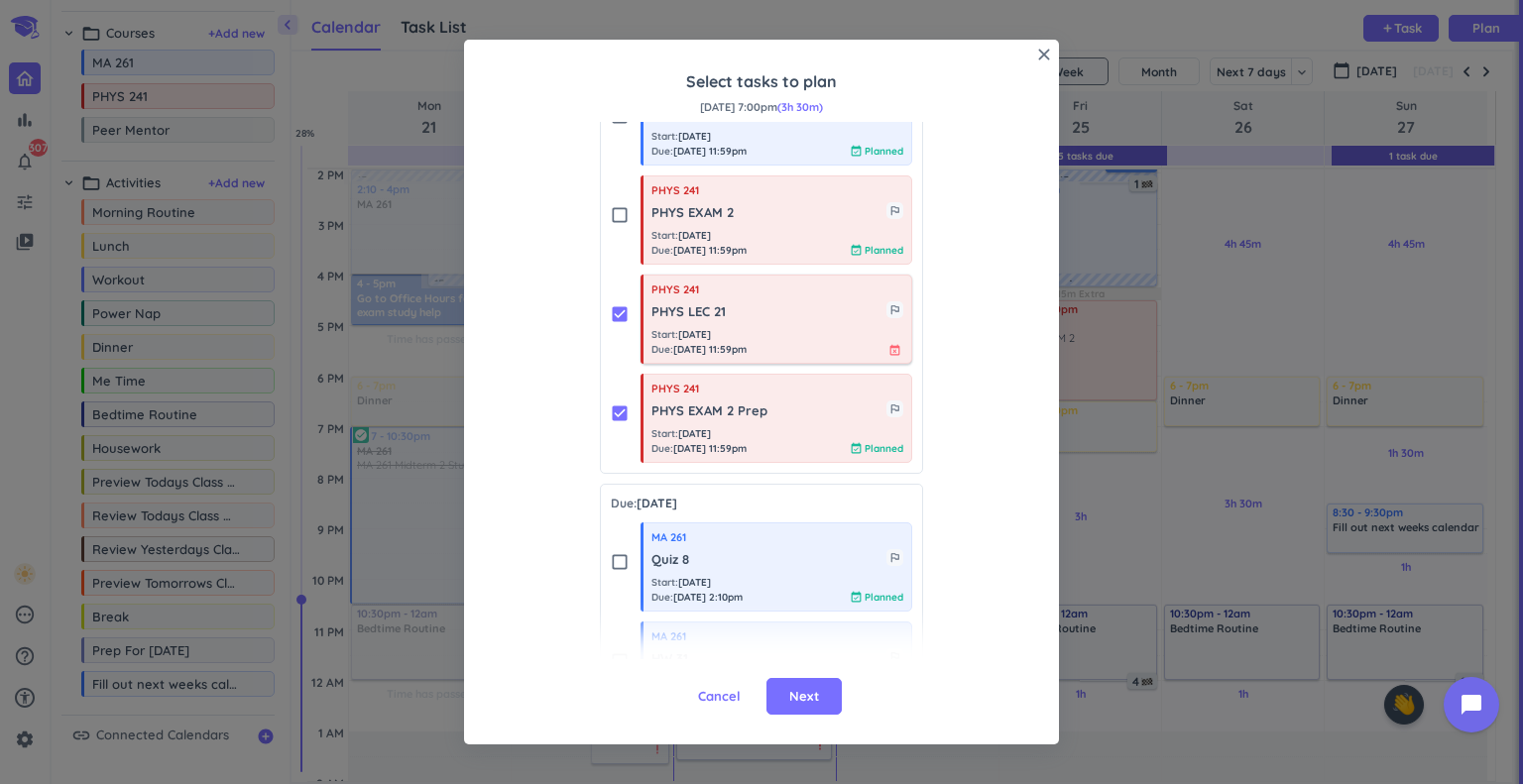 click on "PHYS 241 PHYS LEC 21 outlined_flag Start :  [DATE] Due :  [DATE] 11:59pm event_busy" at bounding box center [776, 319] 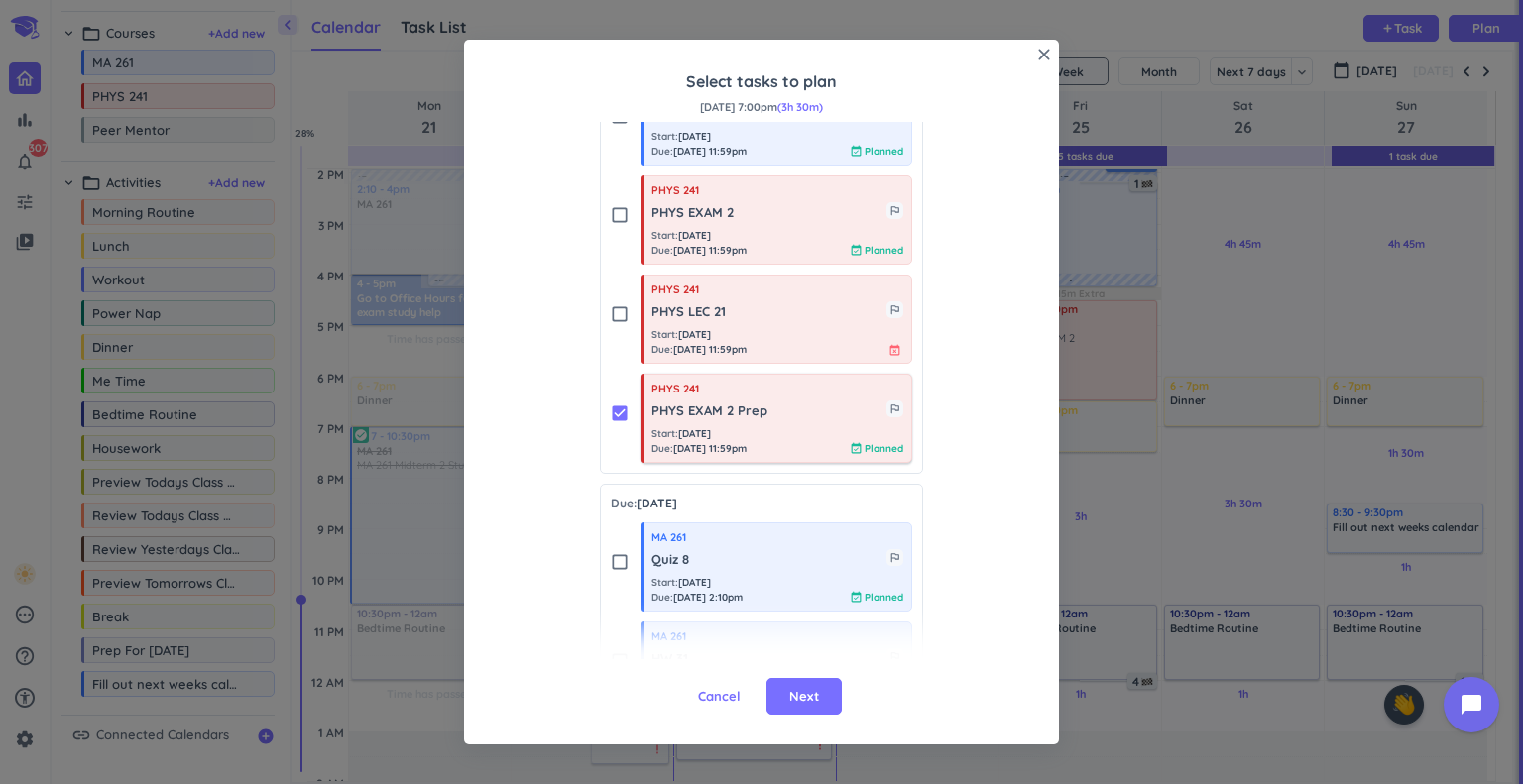 click on "PHYS 241" at bounding box center (777, 389) 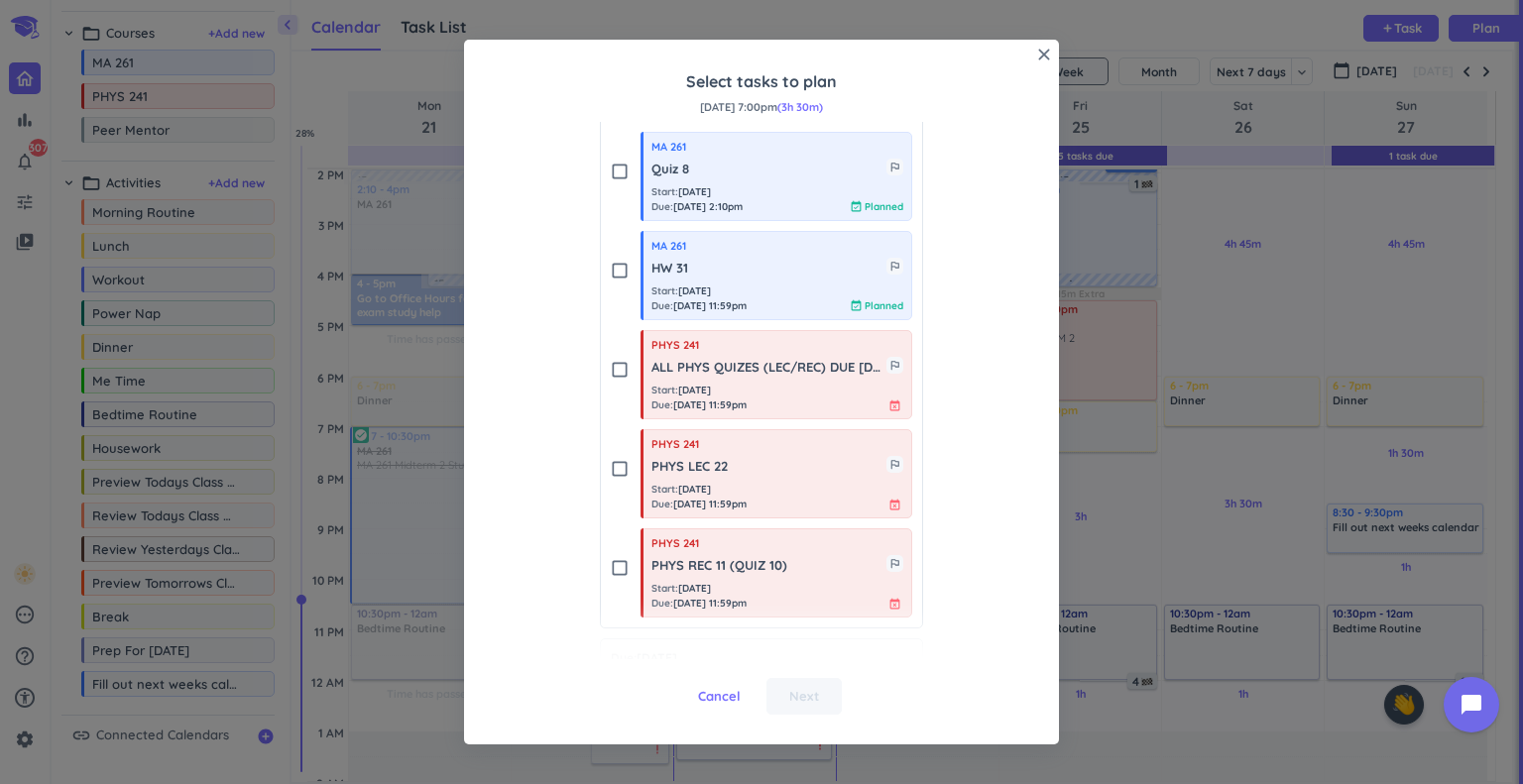 scroll, scrollTop: 793, scrollLeft: 0, axis: vertical 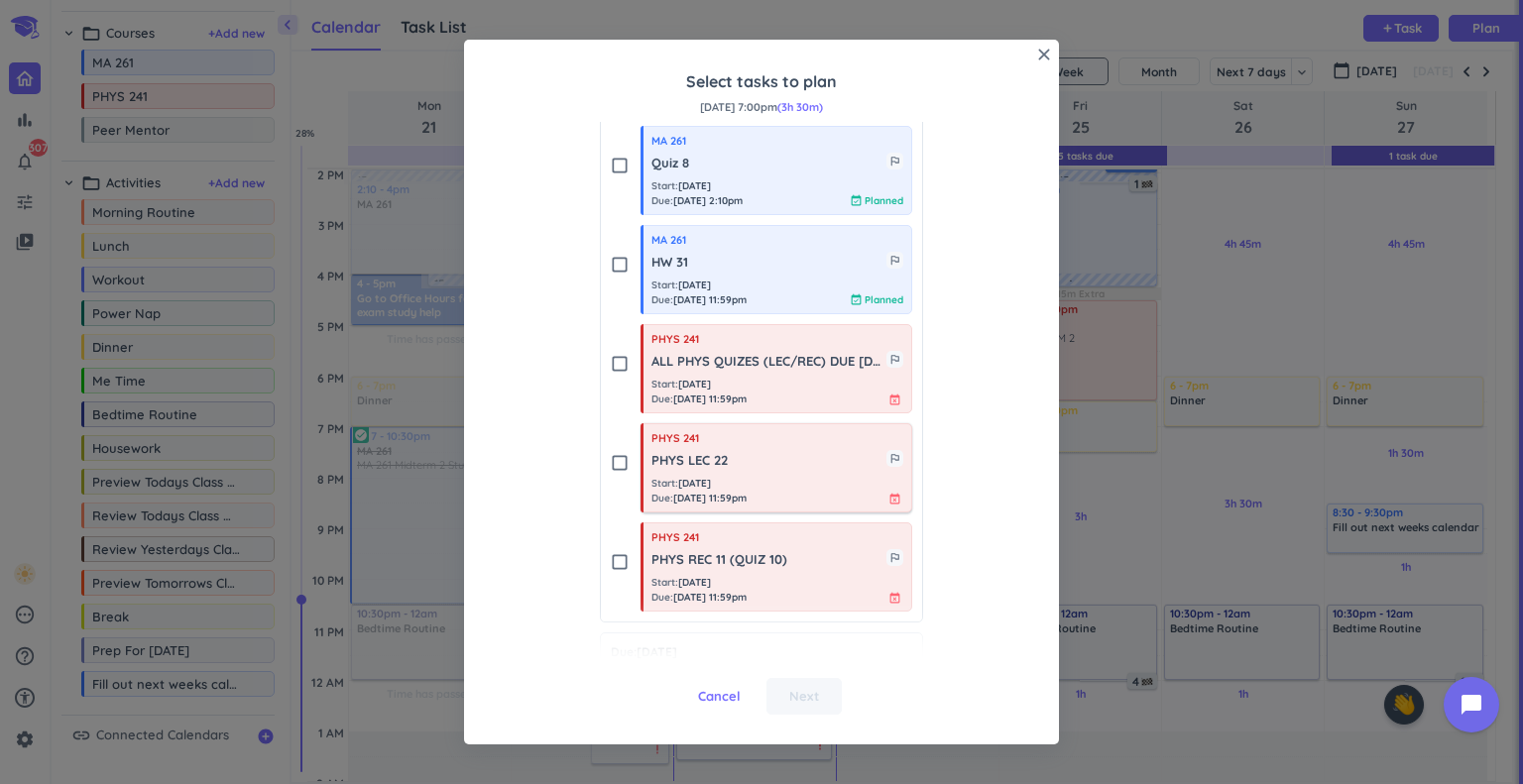 click on "PHYS 241 PHYS LEC 22 outlined_flag Start :  [DATE] Due :  [DATE] 11:59pm event_busy" at bounding box center (776, 468) 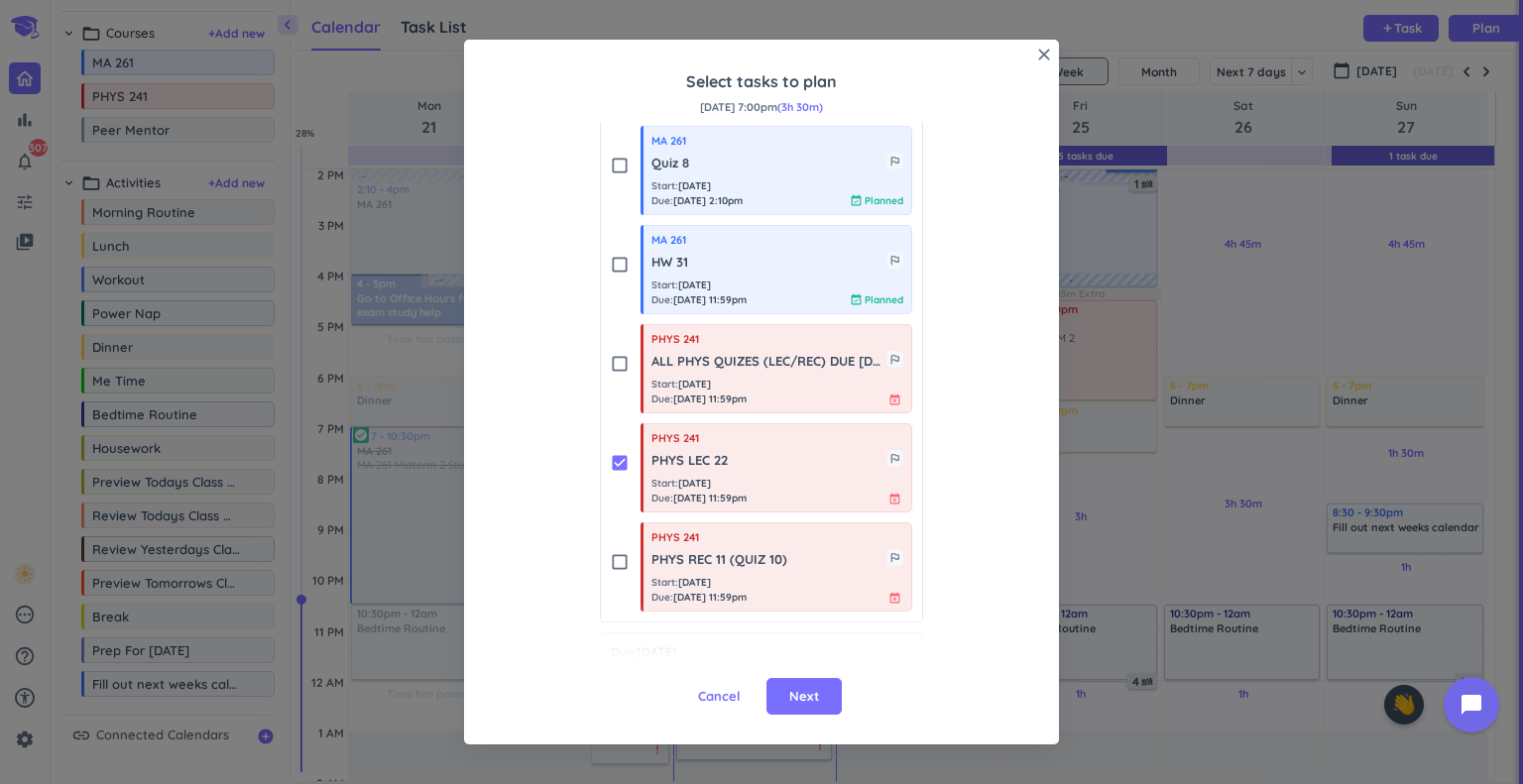click on "close Select tasks to plan [DATE] 7:00pm  (3h 30m) Tasks: To Do keyboard_arrow_down search Hide fully planned chevron_right Overdue (4) Due:  [DATE] check_box_outline_blank PHYS 241 PHYS HW 10 outlined_flag Start :  [DATE] Due :  [DATE] 11:59pm event_available Planned Due:  [DATE] check_box_outline_blank MA 261 HW 30 outlined_flag Start :  [DATE] Due :  [DATE] 11:59pm event_available Planned check_box_outline_blank PHYS 241 PHYS EXAM 2 outlined_flag Start :  [DATE] Due :  [DATE] 11:59pm event_available Planned check_box_outline_blank PHYS 241 PHYS LEC 21 outlined_flag Start :  [DATE] Due :  [DATE] 11:59pm event_busy check_box_outline_blank PHYS 241 PHYS EXAM 2 Prep outlined_flag Start :  [DATE] Due :  [DATE] 11:59pm event_available Planned Due:  [DATE] check_box_outline_blank MA 261 Quiz 8 outlined_flag Start :  [DATE] Due :  [DATE] 2:10pm event_available Planned check_box_outline_blank MA 261 HW 31 outlined_flag Start :  [DATE] Due :  [DATE] 11:59pm event_available Planned PHYS 241" at bounding box center (762, 392) 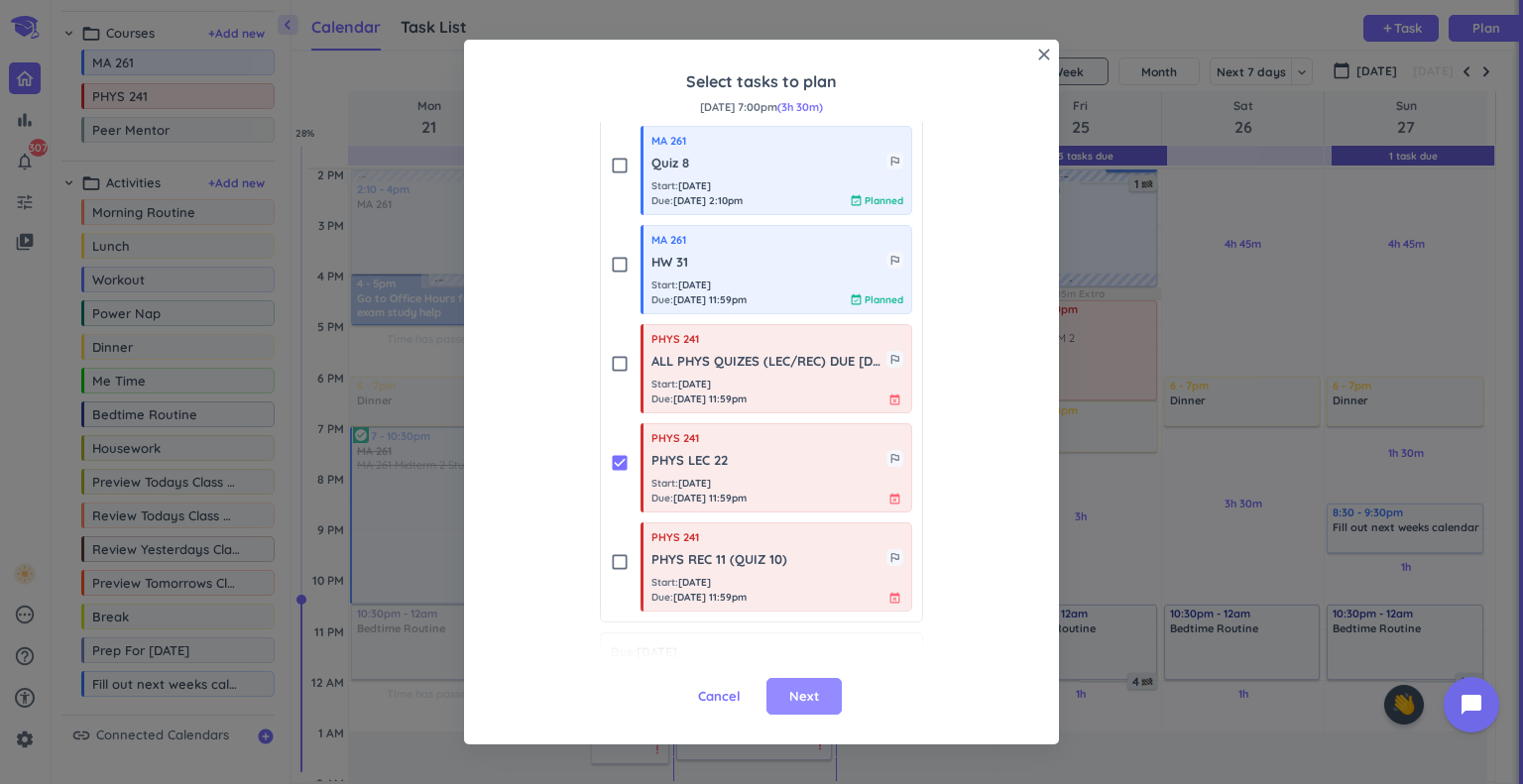 click on "Next" at bounding box center (804, 697) 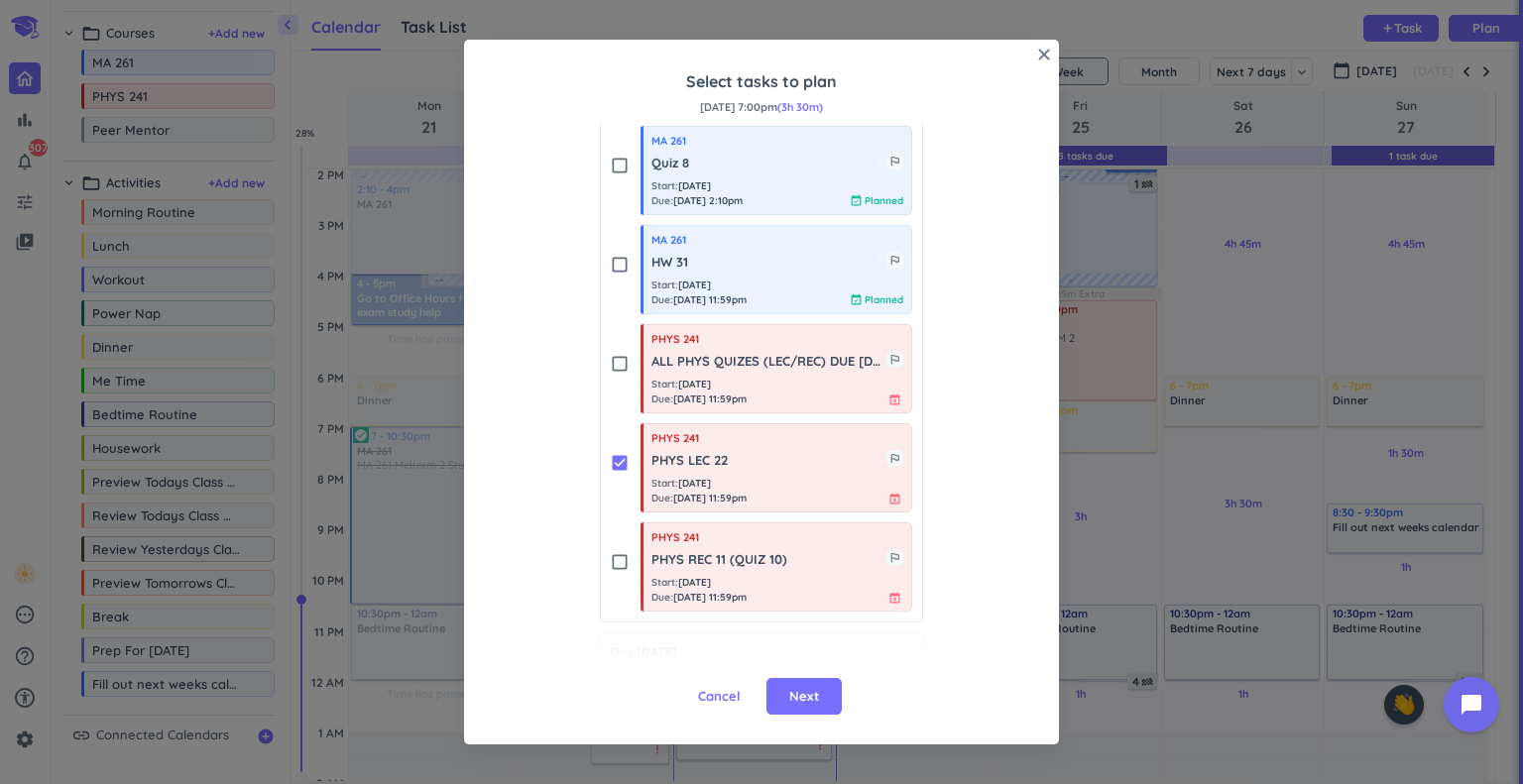 scroll, scrollTop: 0, scrollLeft: 0, axis: both 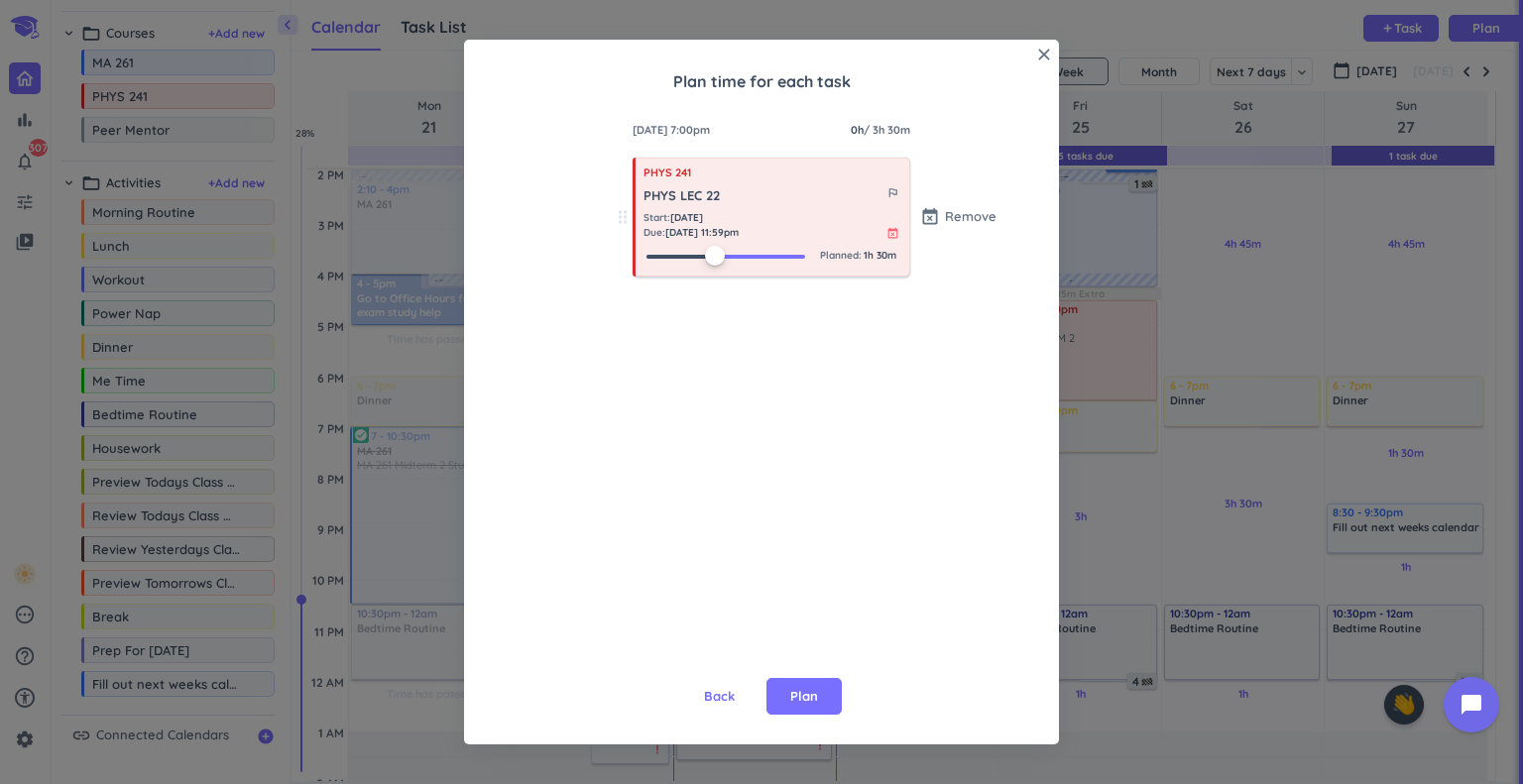 drag, startPoint x: 646, startPoint y: 257, endPoint x: 715, endPoint y: 255, distance: 69.02898 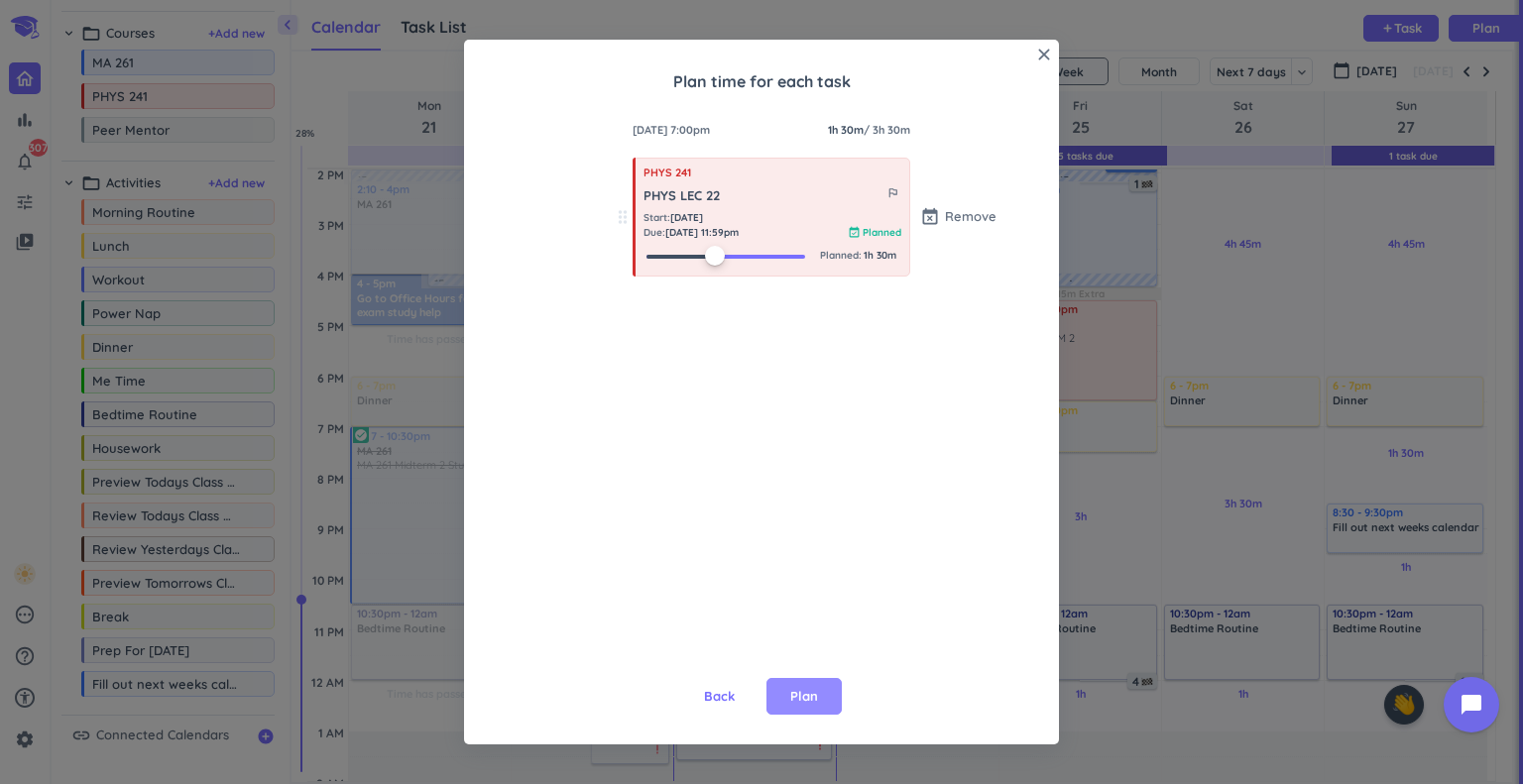 click on "Plan" at bounding box center (804, 697) 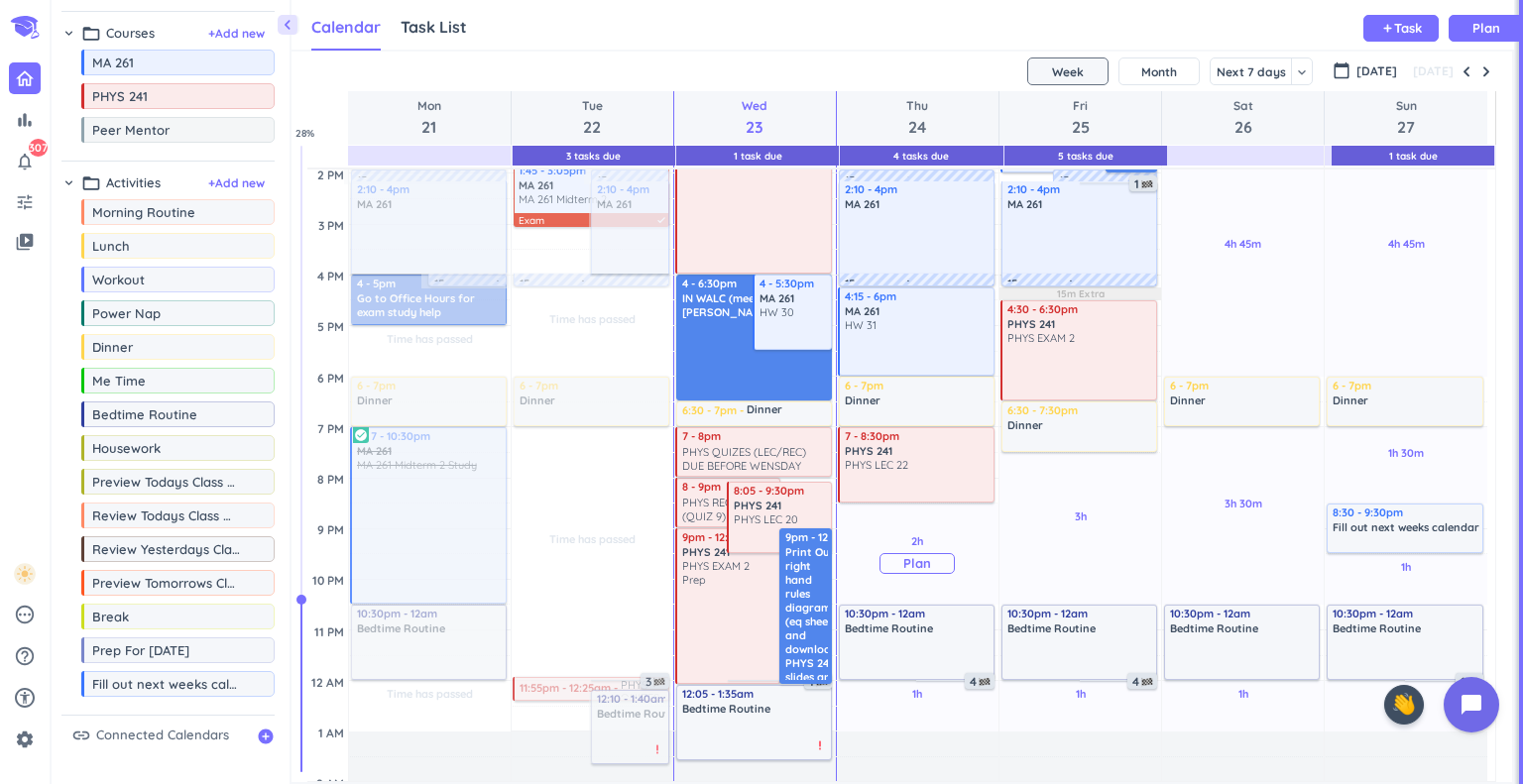 click on "Plan" at bounding box center [917, 563] 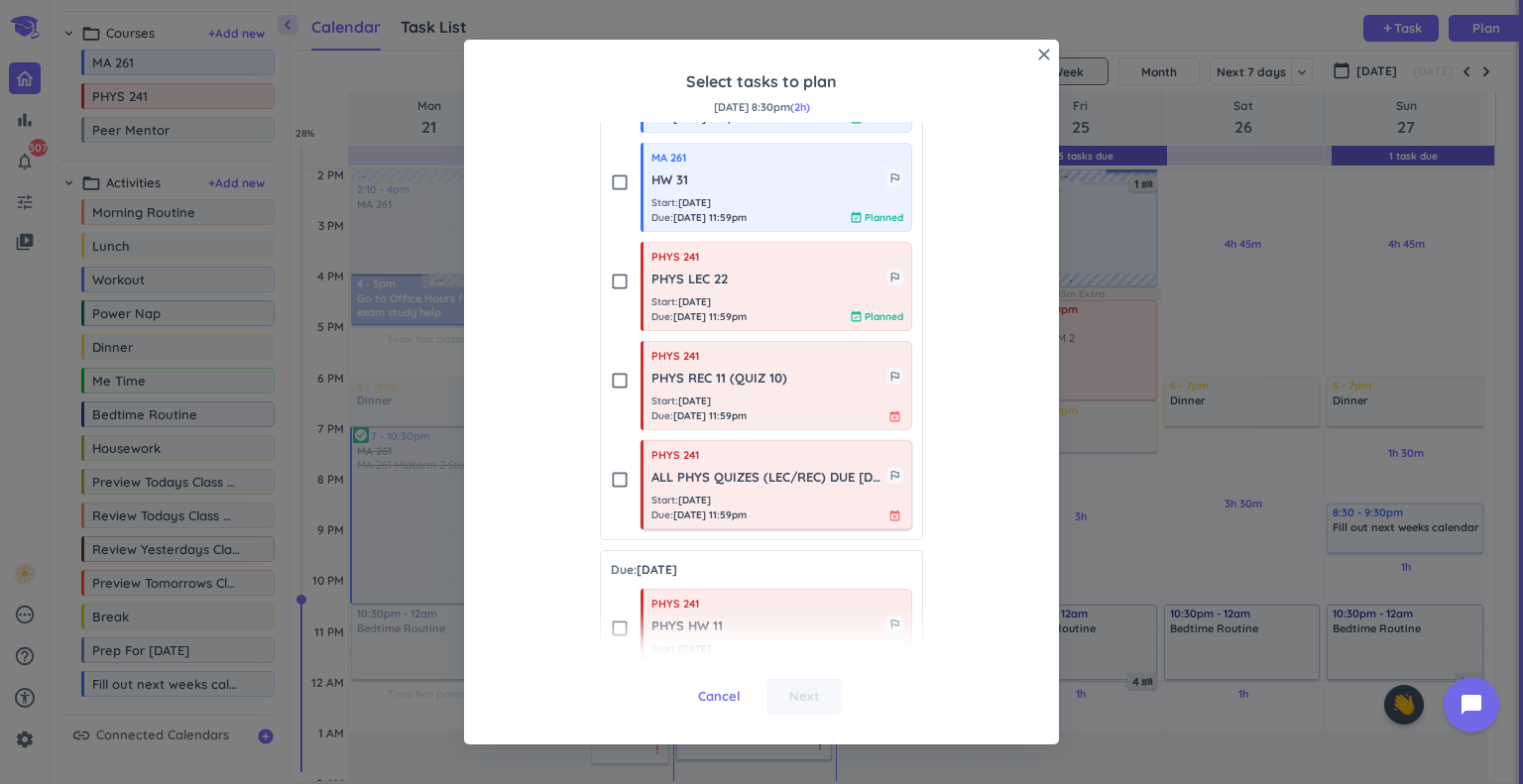 scroll, scrollTop: 892, scrollLeft: 0, axis: vertical 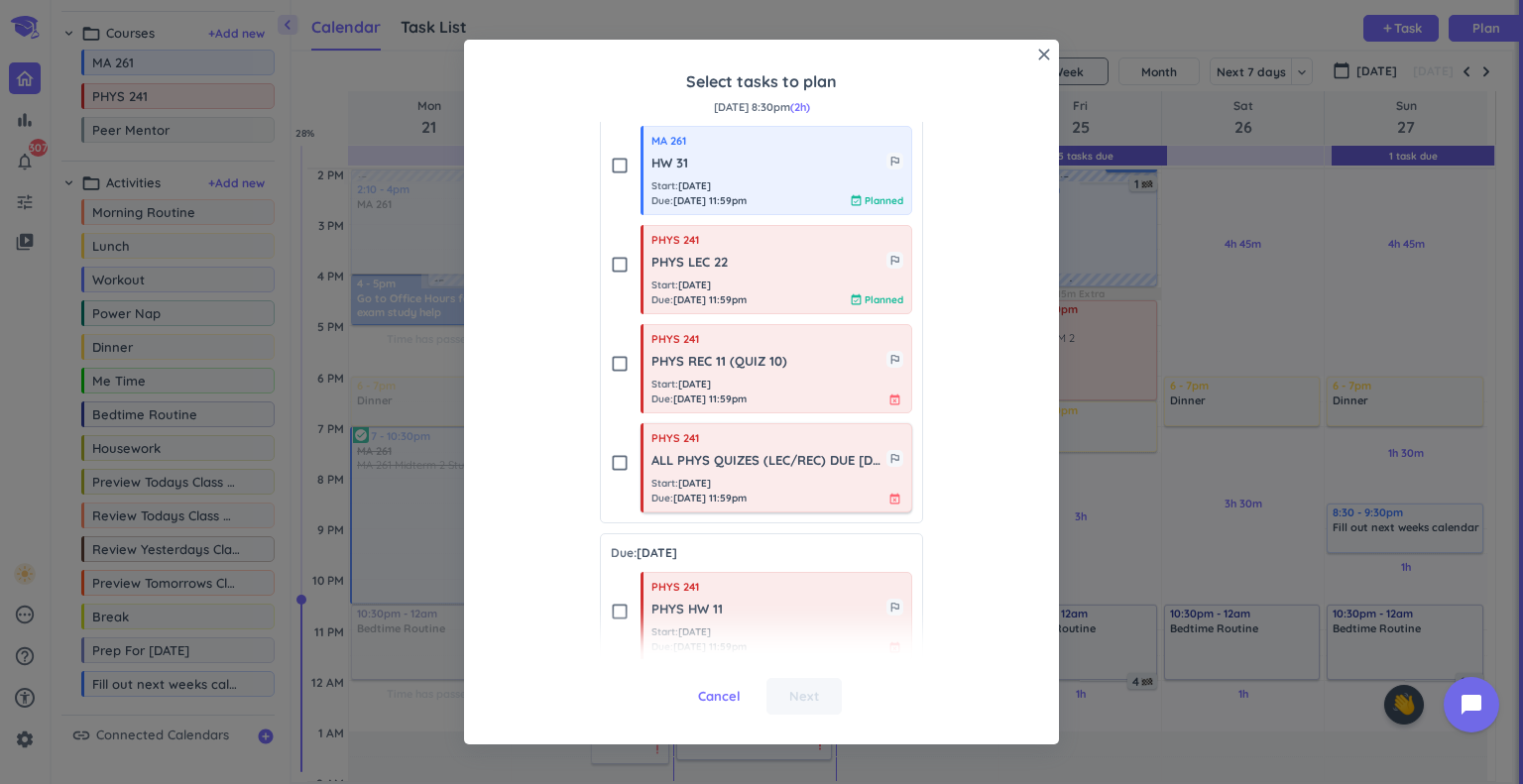 click on "Start :  [DATE] Due :  [DATE] 11:59pm event_busy" at bounding box center (777, 491) 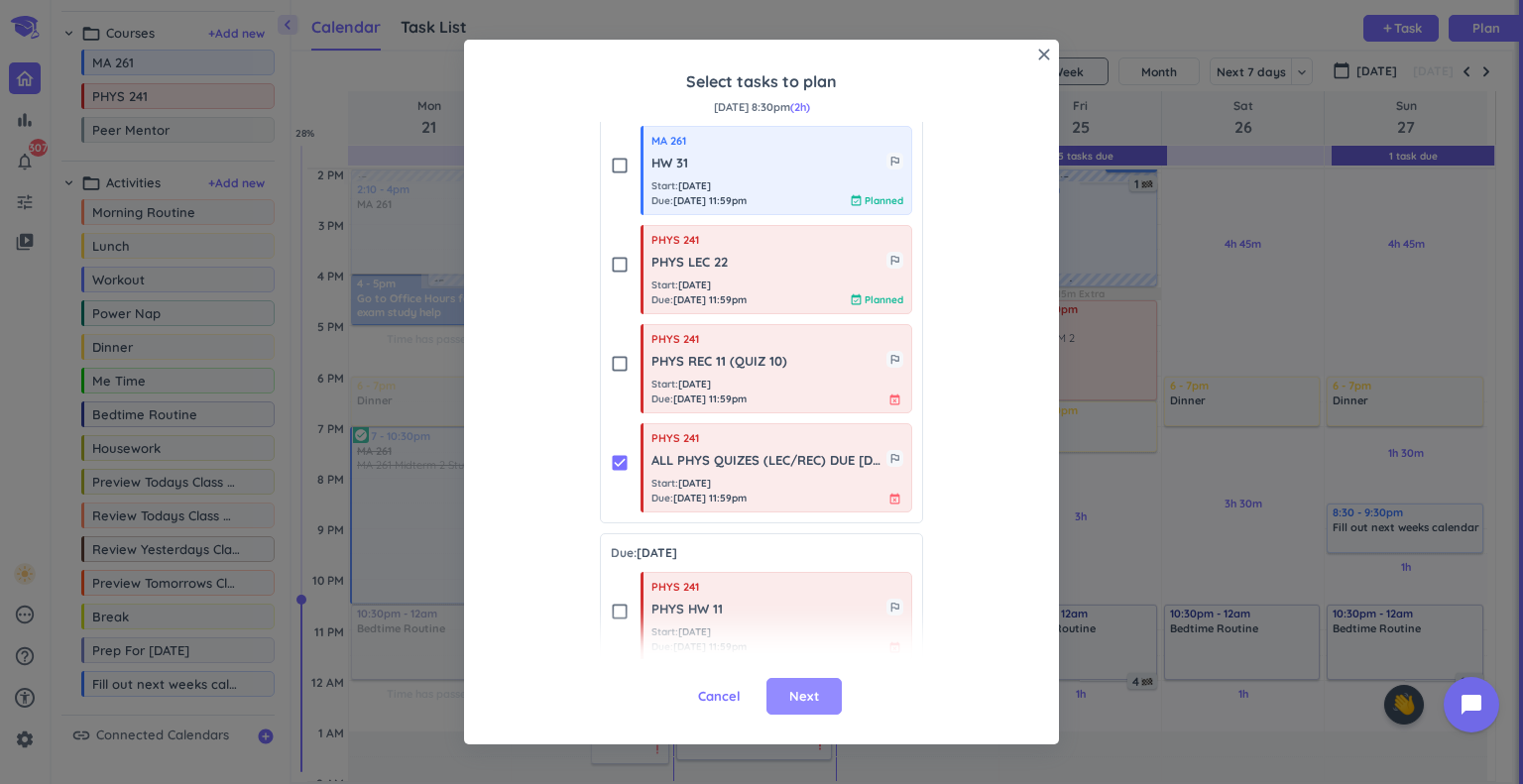 click on "Next" at bounding box center (804, 697) 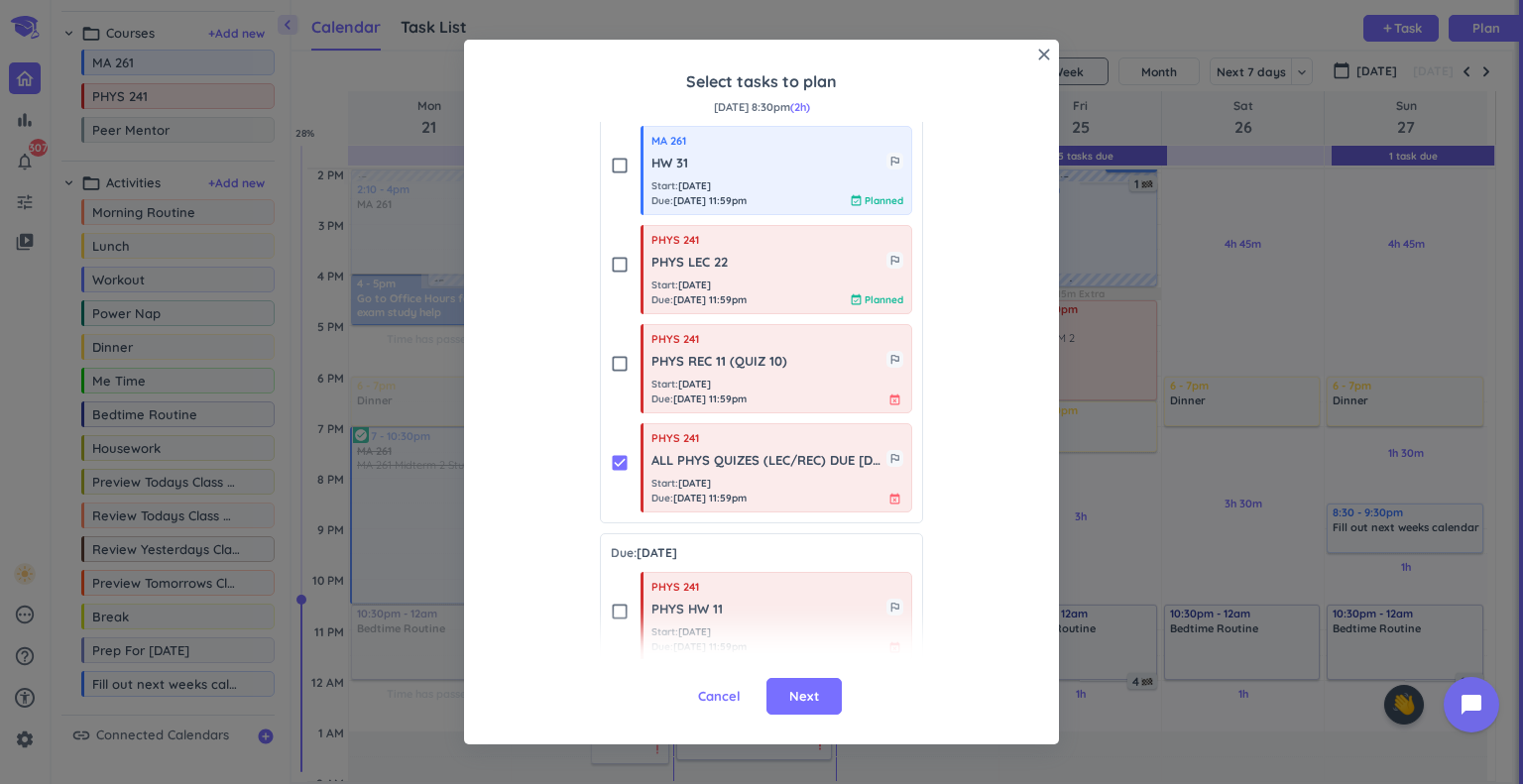 scroll, scrollTop: 0, scrollLeft: 0, axis: both 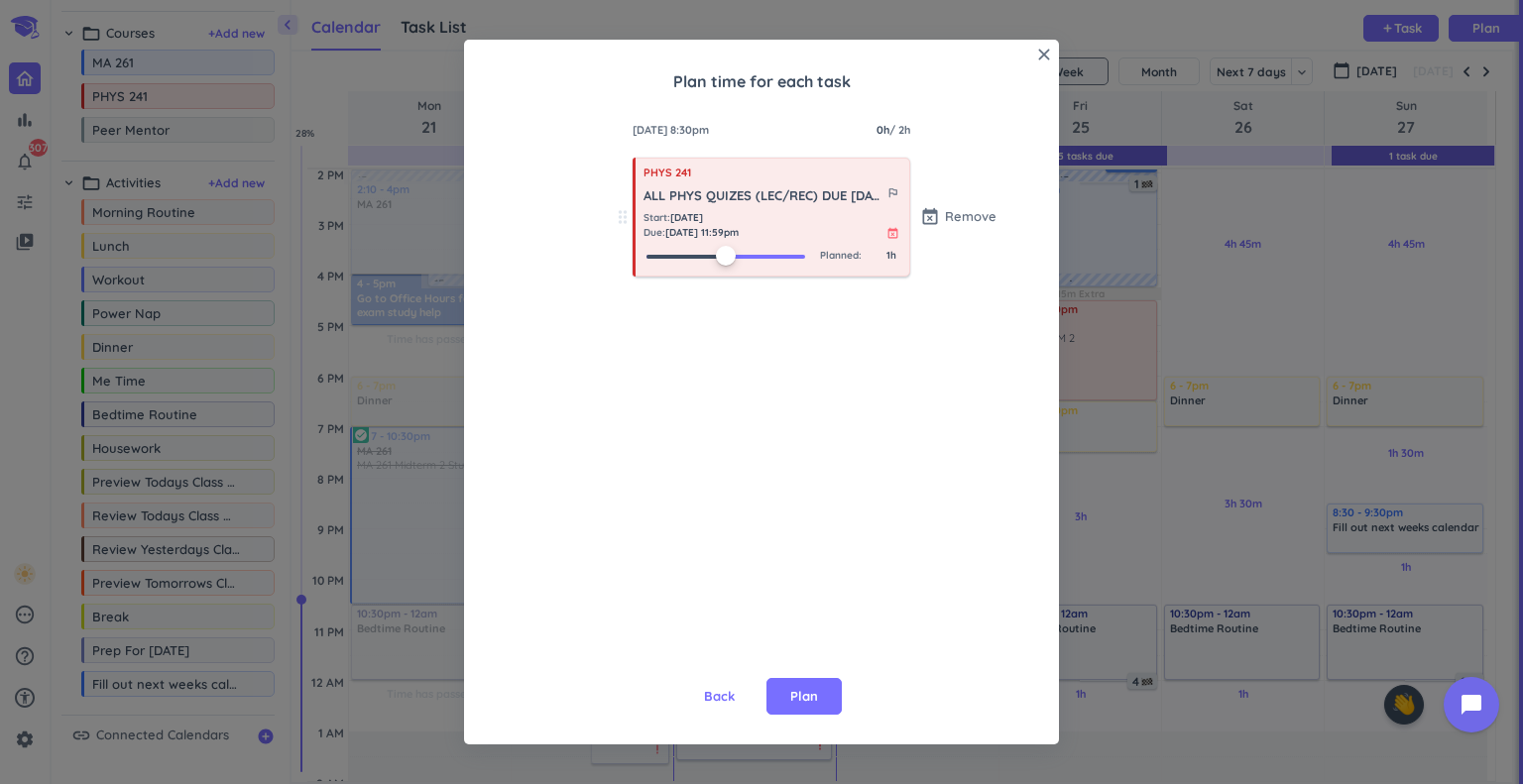 drag, startPoint x: 644, startPoint y: 257, endPoint x: 721, endPoint y: 257, distance: 77 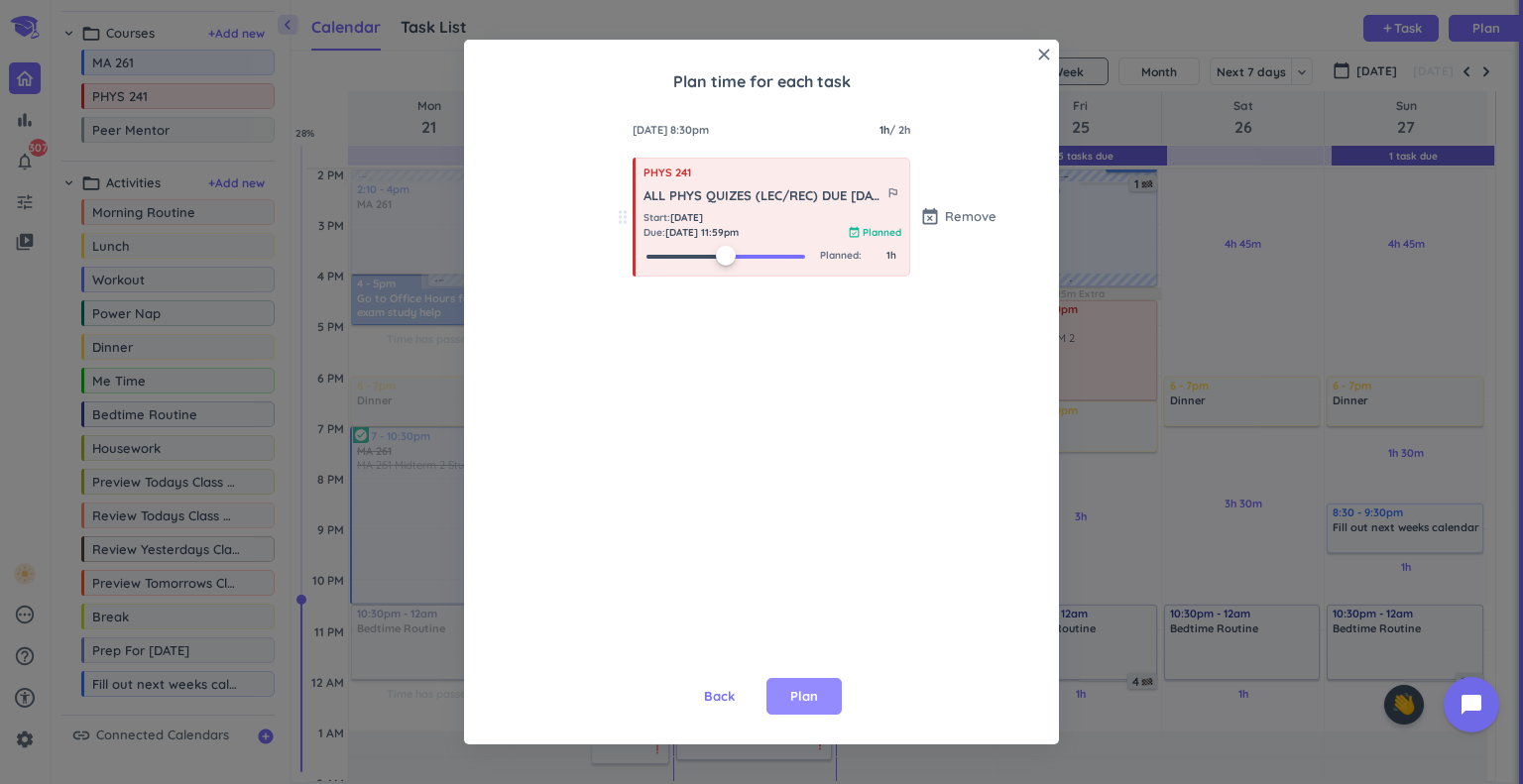 click on "Plan" at bounding box center (804, 697) 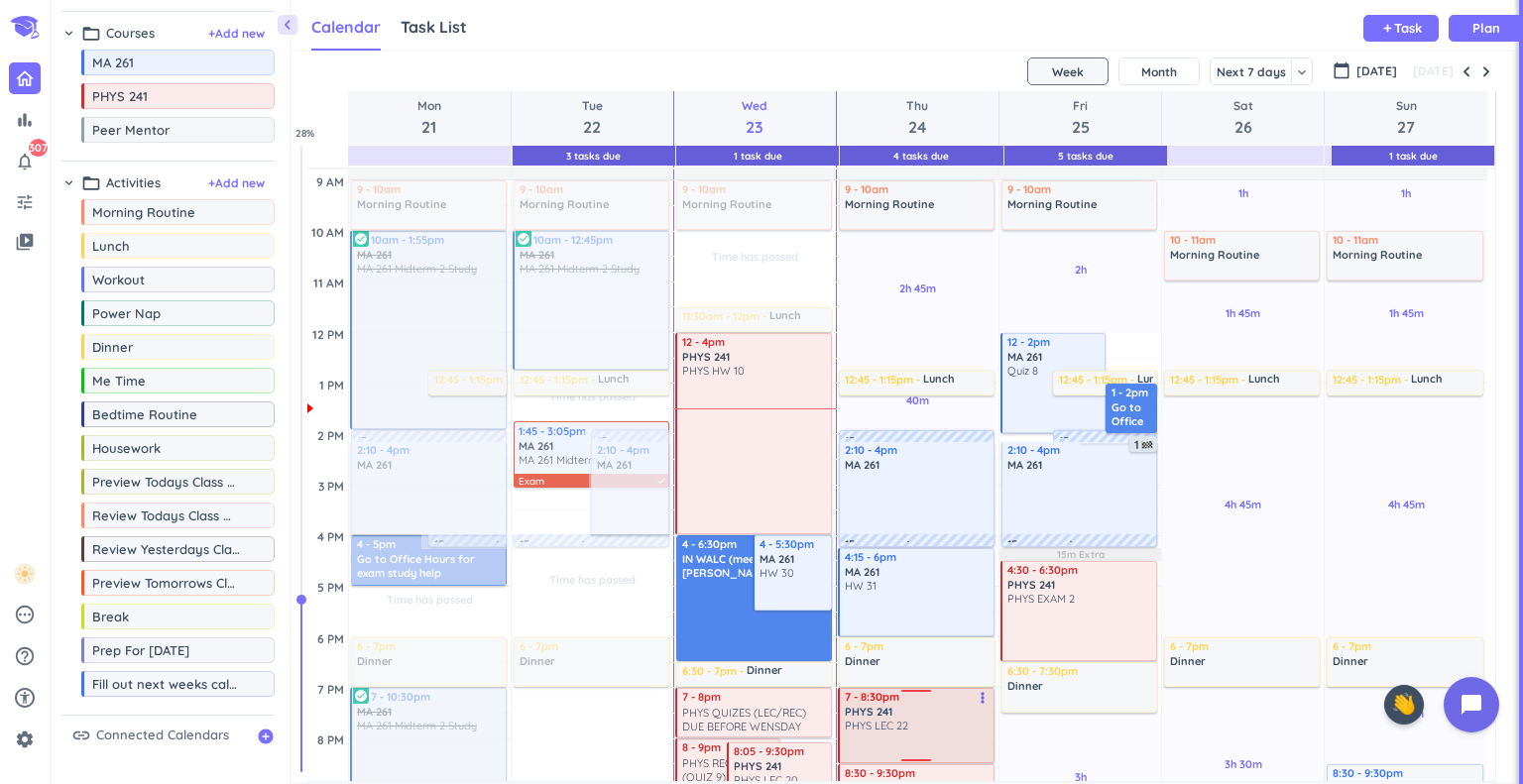 scroll, scrollTop: 107, scrollLeft: 0, axis: vertical 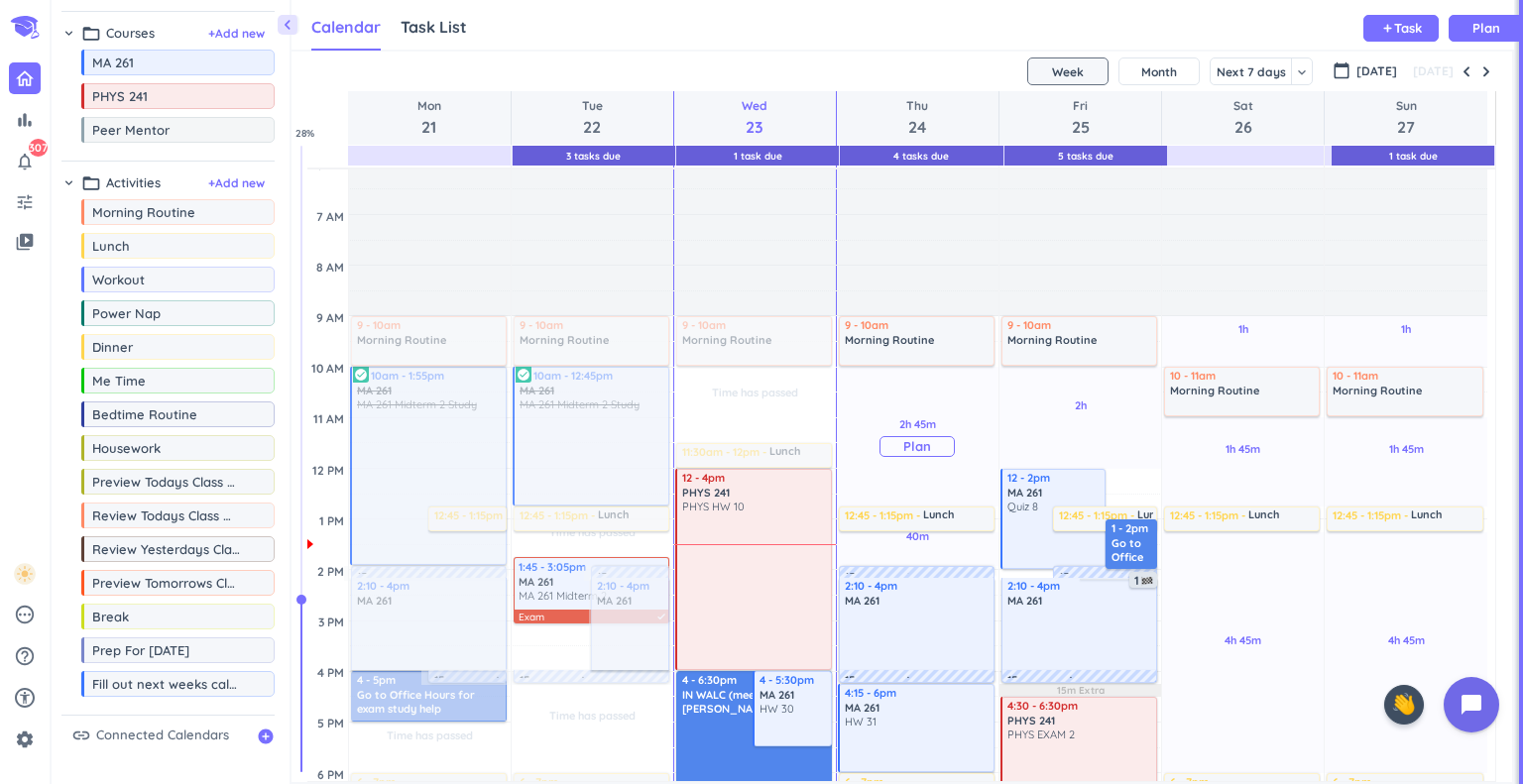 click on "Plan" at bounding box center [917, 446] 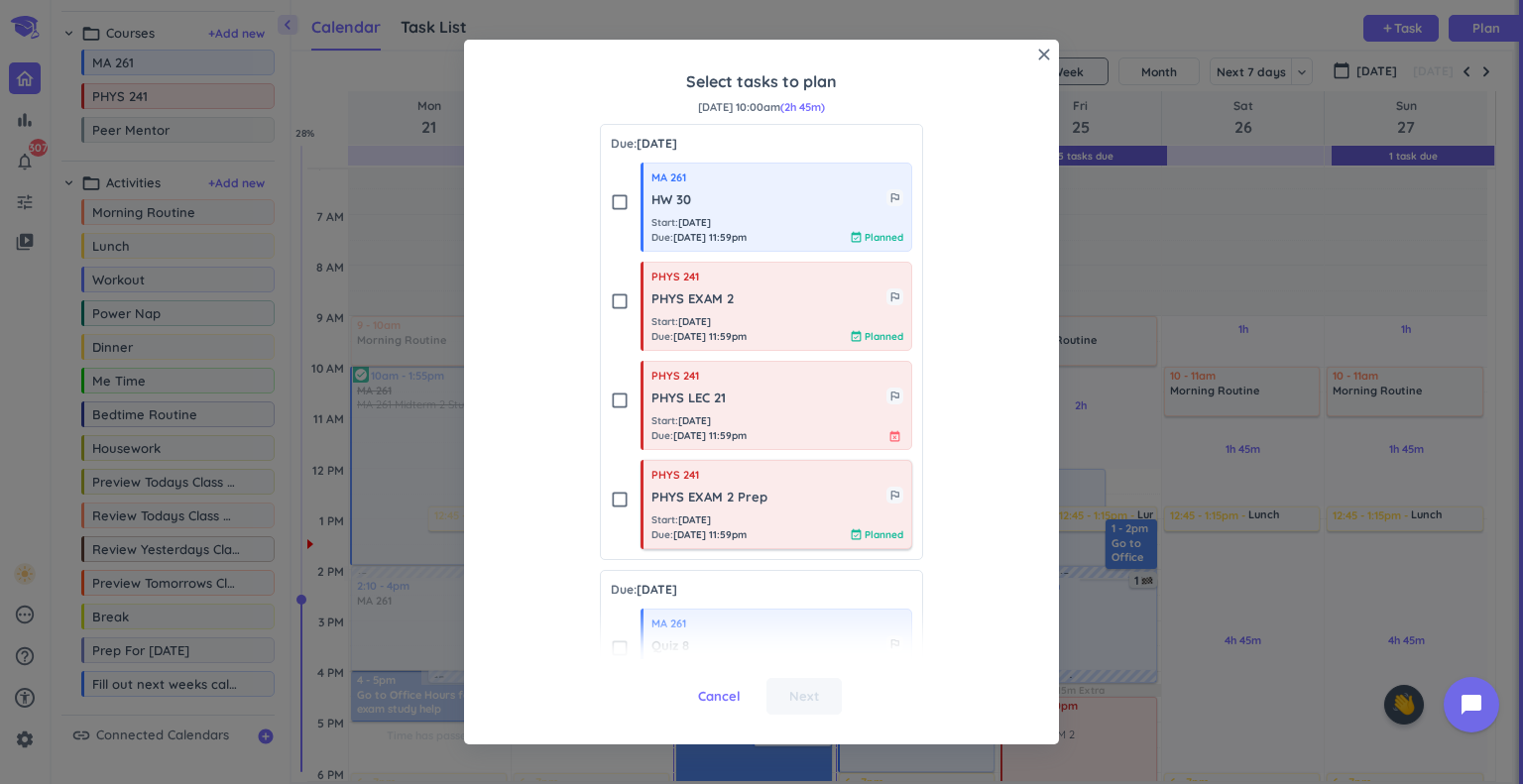 scroll, scrollTop: 122, scrollLeft: 0, axis: vertical 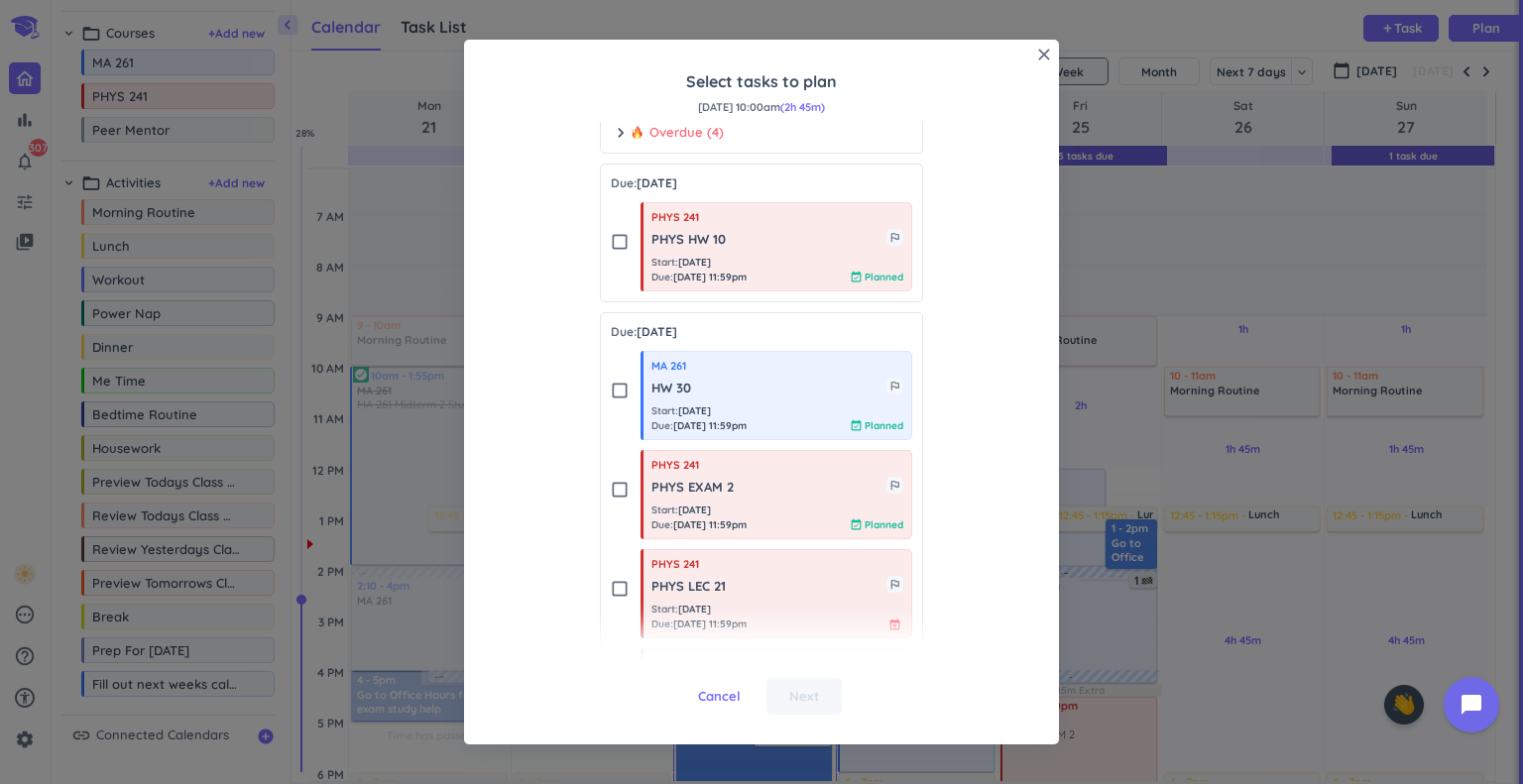 click on "chevron_right Overdue (4)" at bounding box center (762, 133) 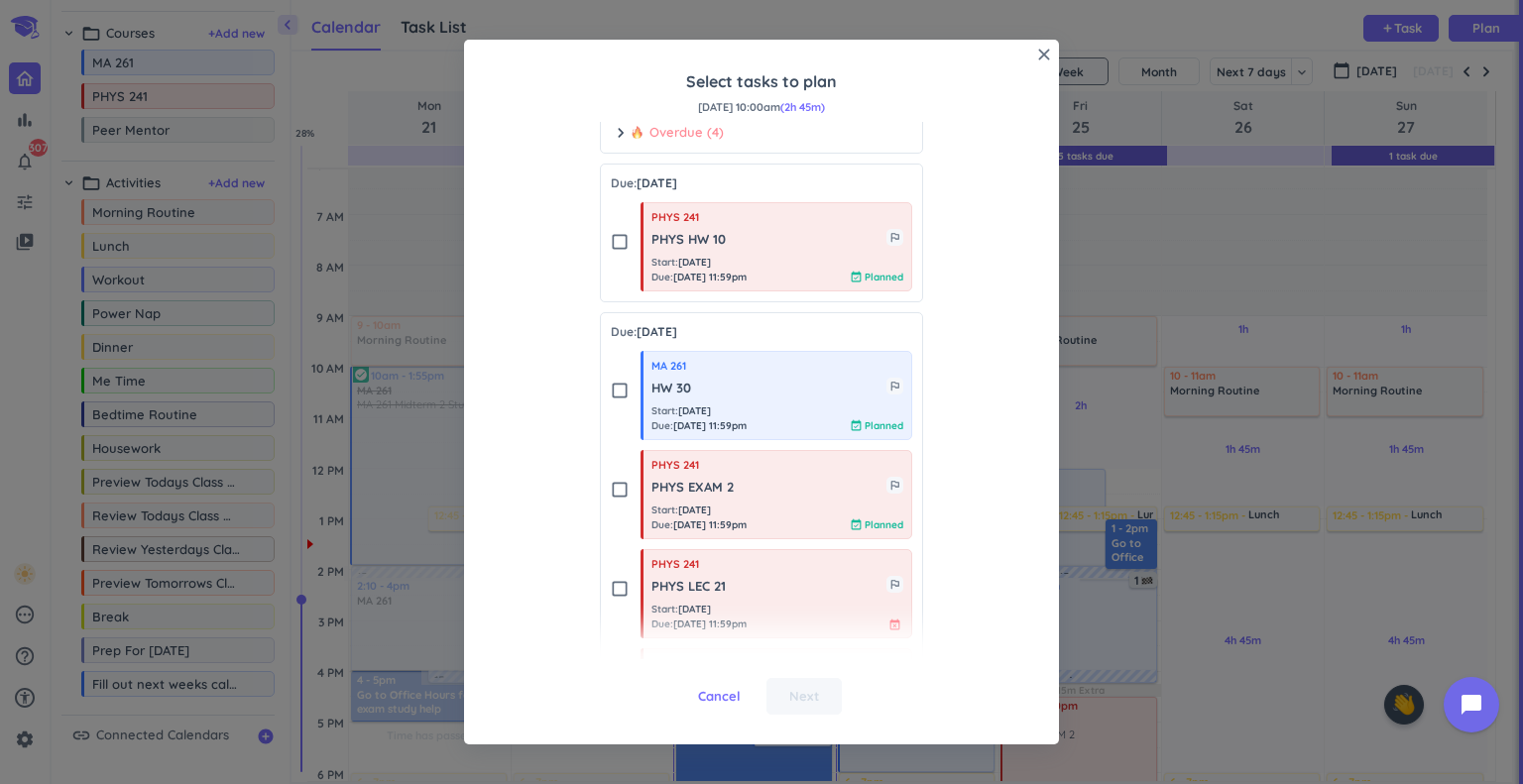 click on "Overdue (4)" at bounding box center (677, 133) 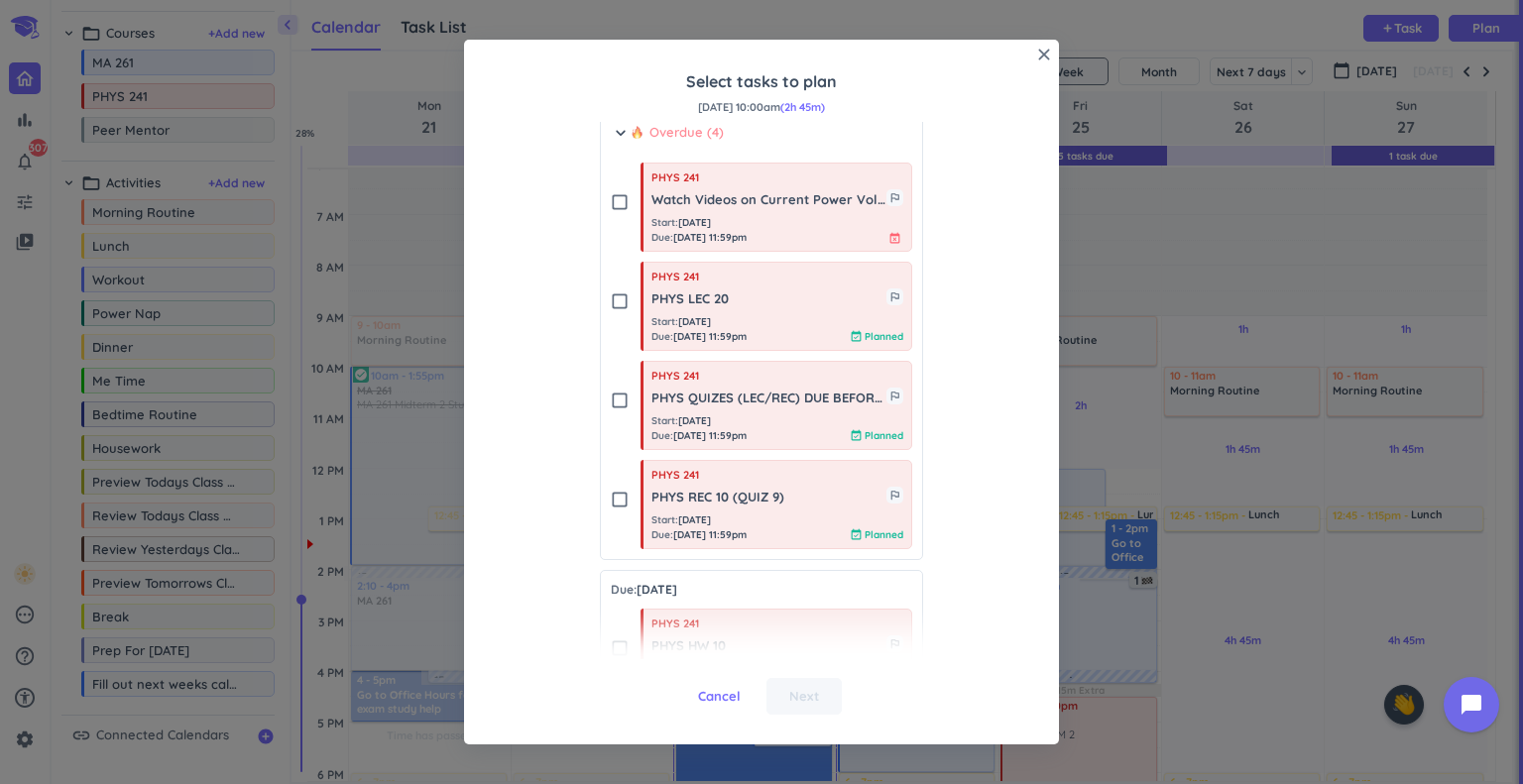 click on "Overdue (4)" at bounding box center (677, 133) 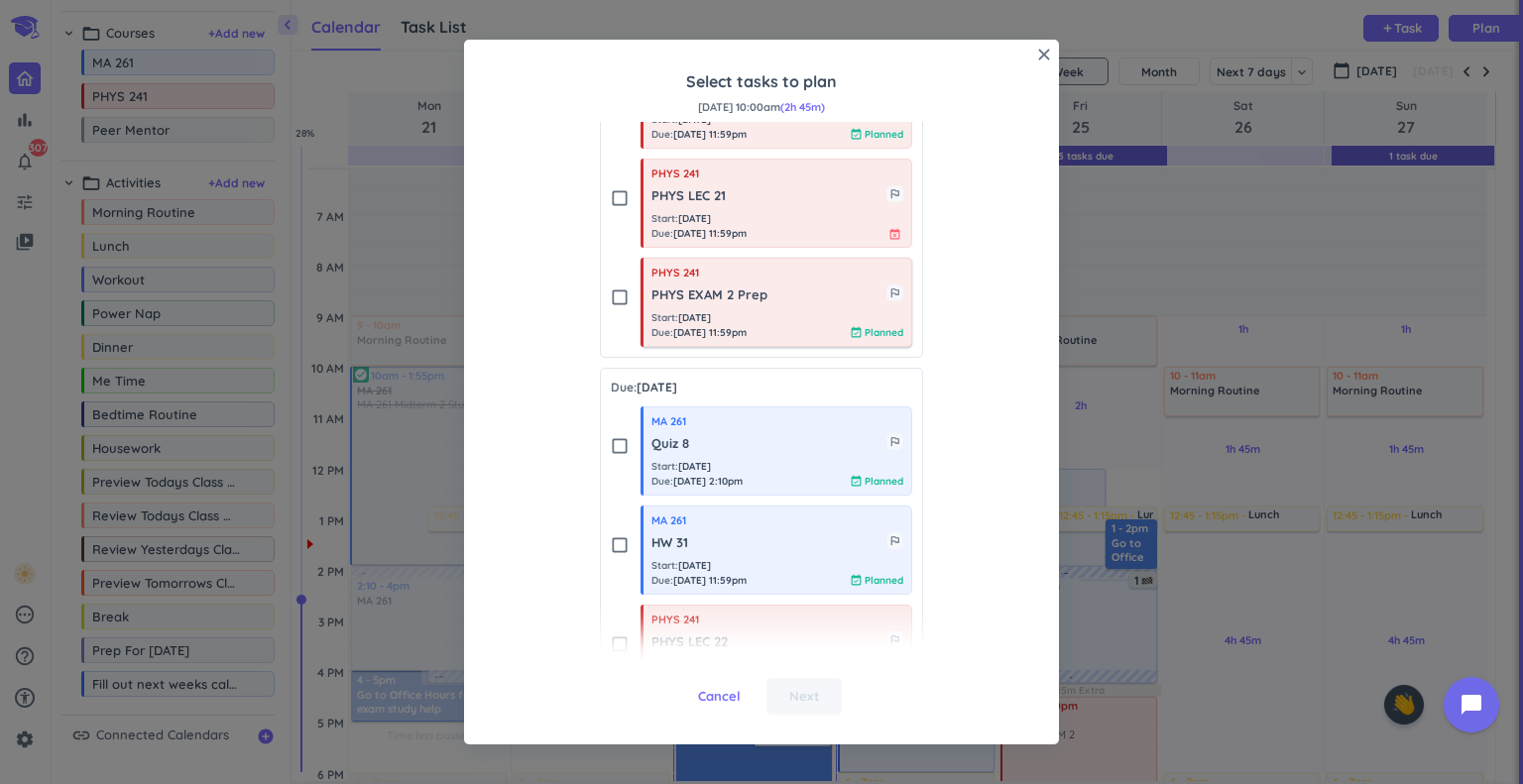 scroll, scrollTop: 518, scrollLeft: 0, axis: vertical 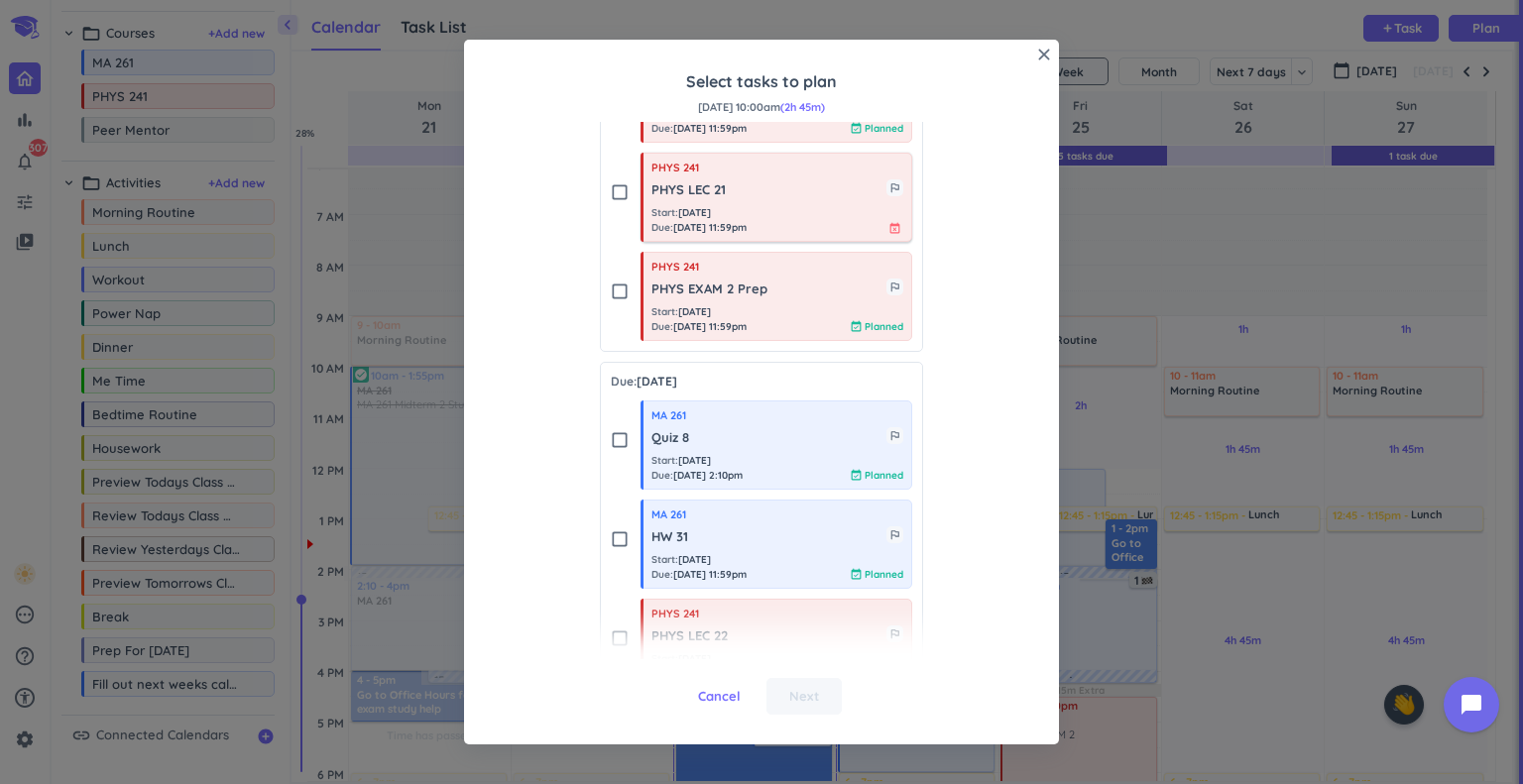 click on "PHYS LEC 21" at bounding box center (768, 190) 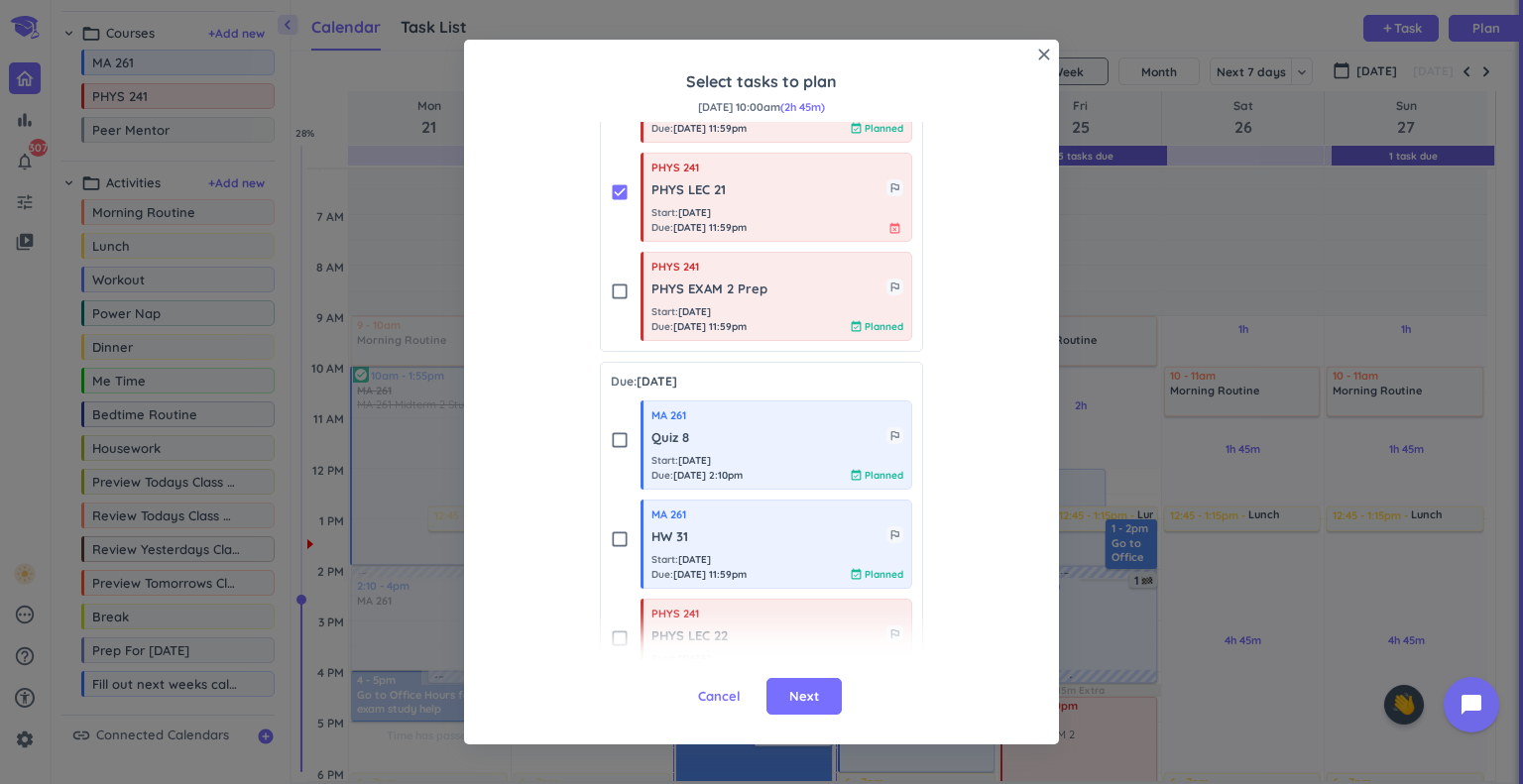 click on "close Select tasks to plan [DATE] 10:00am  (2h 45m) Tasks: To Do keyboard_arrow_down search Hide fully planned chevron_right Overdue (4) Due:  [DATE] check_box_outline_blank PHYS 241 PHYS HW 10 outlined_flag Start :  [DATE] Due :  [DATE] 11:59pm event_available Planned Due:  [DATE] check_box_outline_blank MA 261 HW 30 outlined_flag Start :  [DATE] Due :  [DATE] 11:59pm event_available Planned check_box_outline_blank PHYS 241 PHYS EXAM 2 outlined_flag Start :  [DATE] Due :  [DATE] 11:59pm event_available Planned check_box PHYS 241 PHYS LEC 21 outlined_flag Start :  [DATE] Due :  [DATE] 11:59pm event_busy check_box_outline_blank PHYS 241 PHYS EXAM 2 Prep outlined_flag Start :  [DATE] Due :  [DATE] 11:59pm event_available Planned Due:  [DATE] check_box_outline_blank MA 261 Quiz 8 outlined_flag Start :  [DATE] Due :  [DATE] 2:10pm event_available Planned check_box_outline_blank MA 261 HW 31 outlined_flag Start :  [DATE] Due :  [DATE] 11:59pm event_available Planned PHYS 241 PHYS LEC 22" at bounding box center (762, 392) 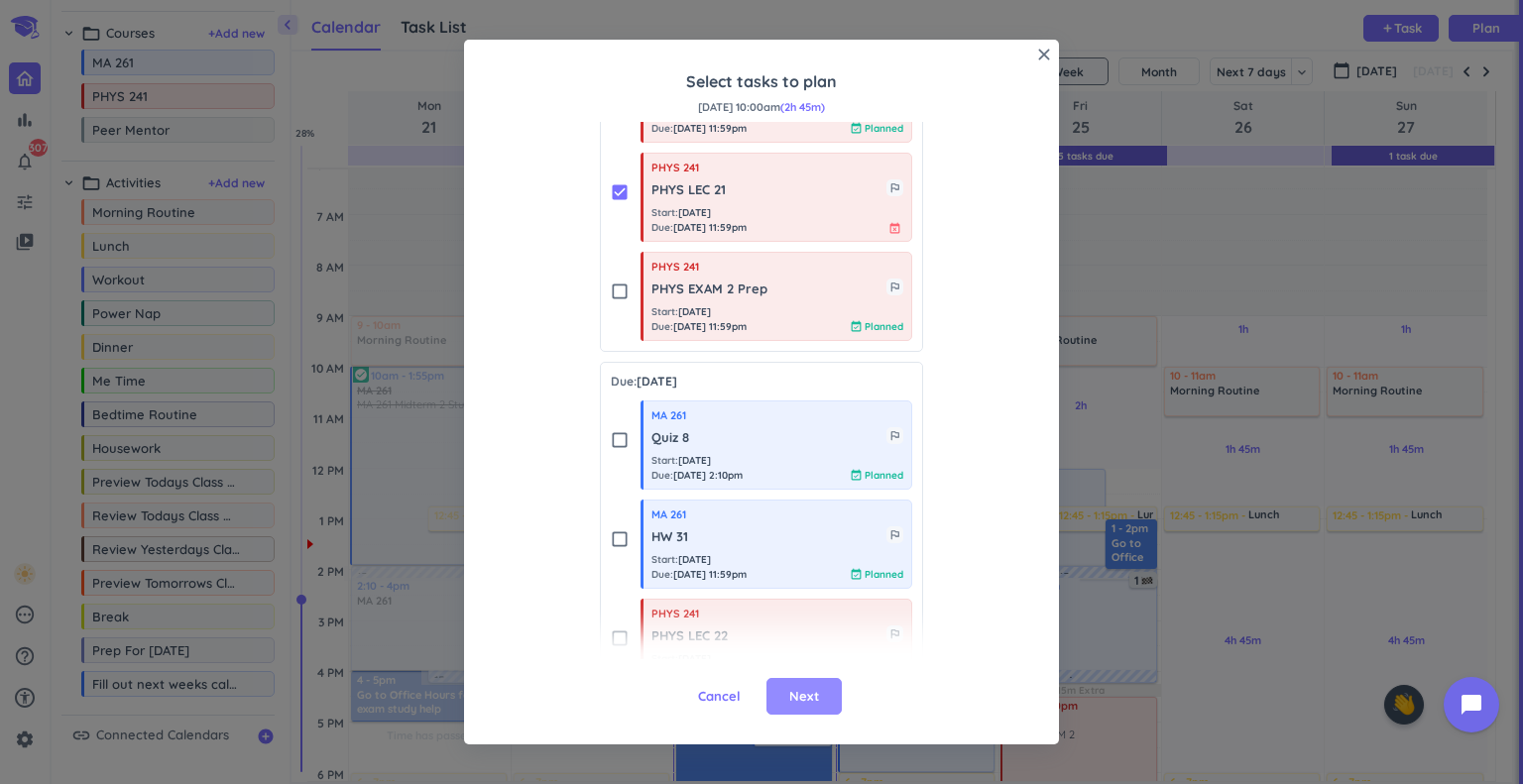 click on "Next" at bounding box center (804, 697) 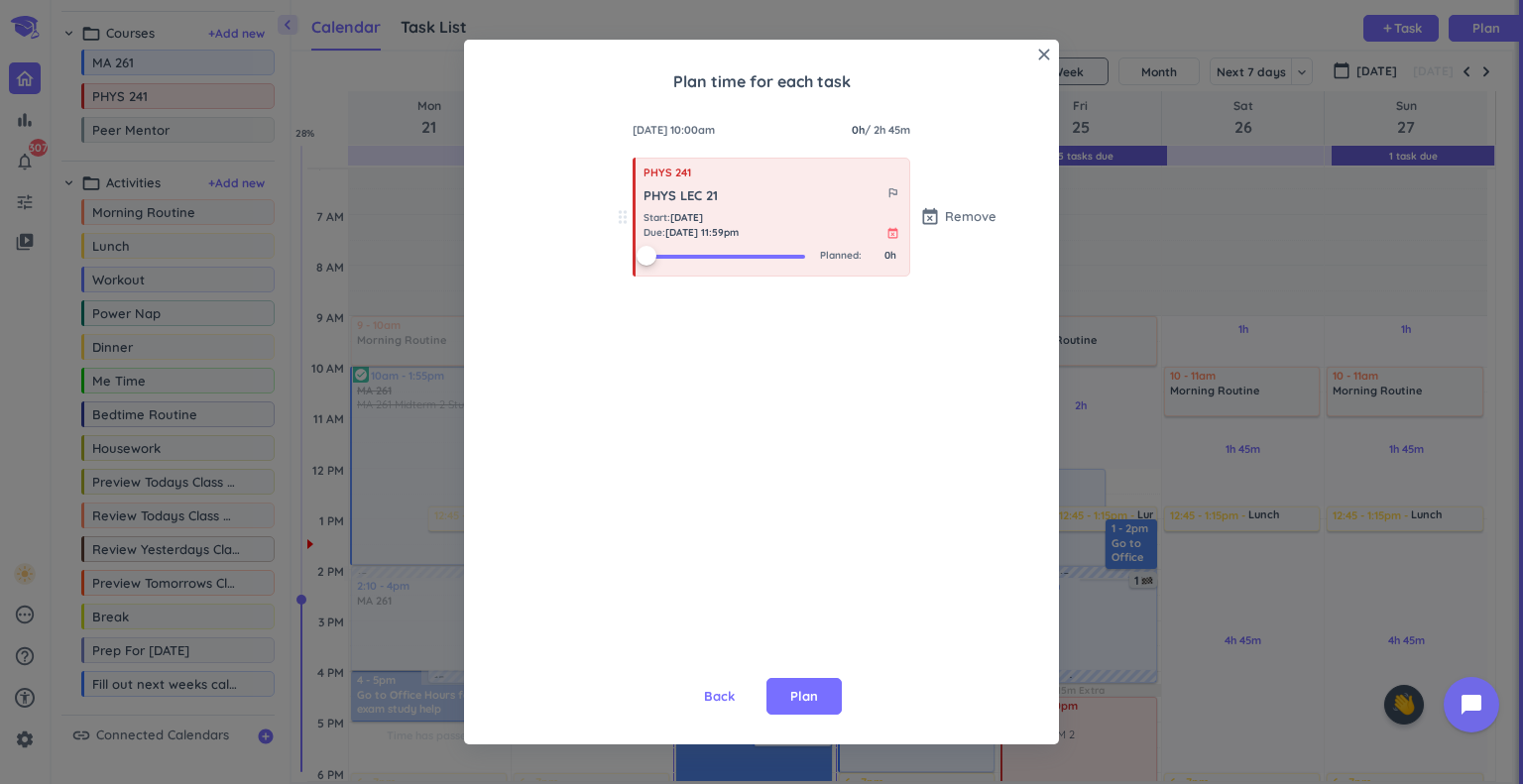scroll, scrollTop: 0, scrollLeft: 0, axis: both 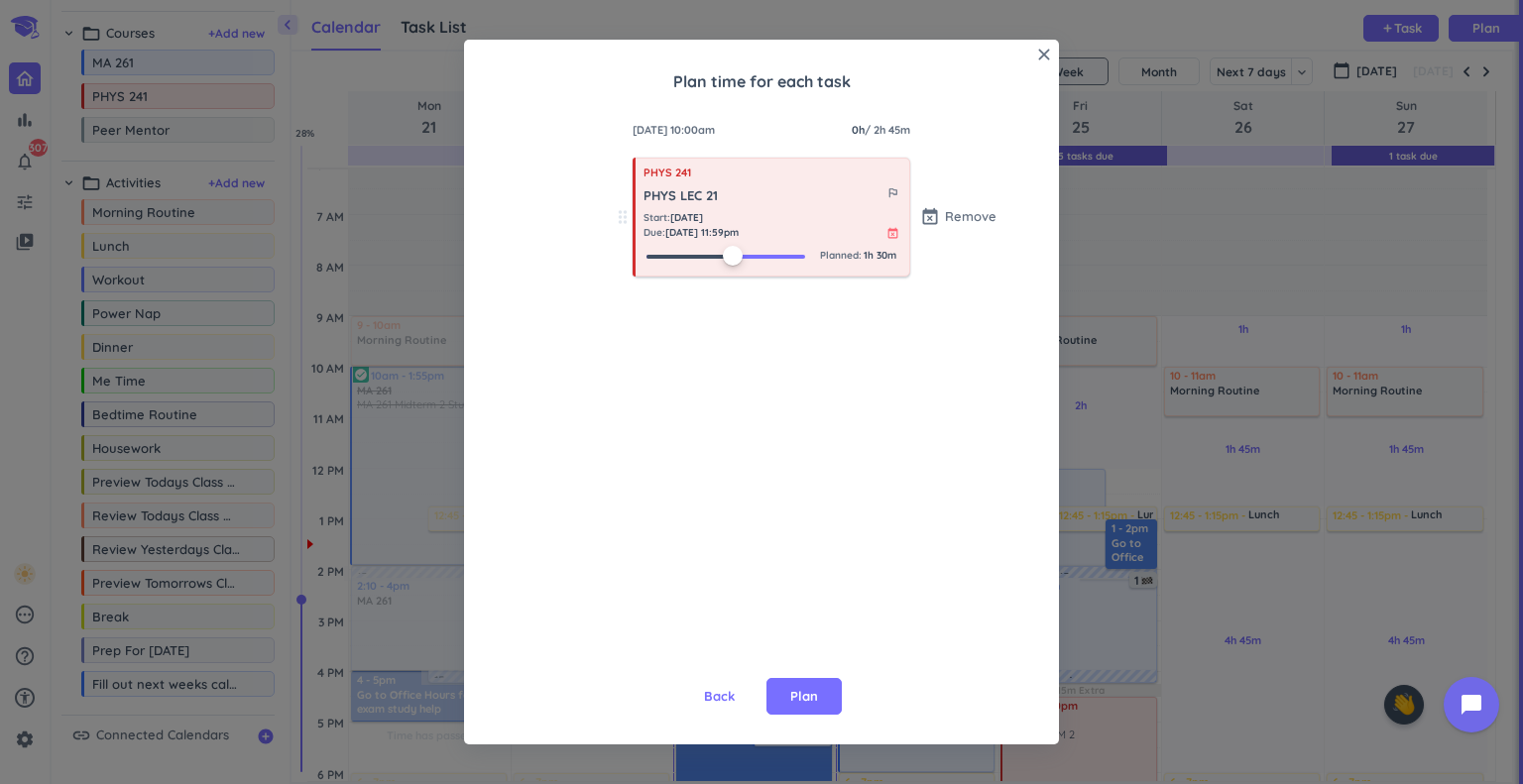 drag, startPoint x: 644, startPoint y: 257, endPoint x: 730, endPoint y: 259, distance: 86.023253 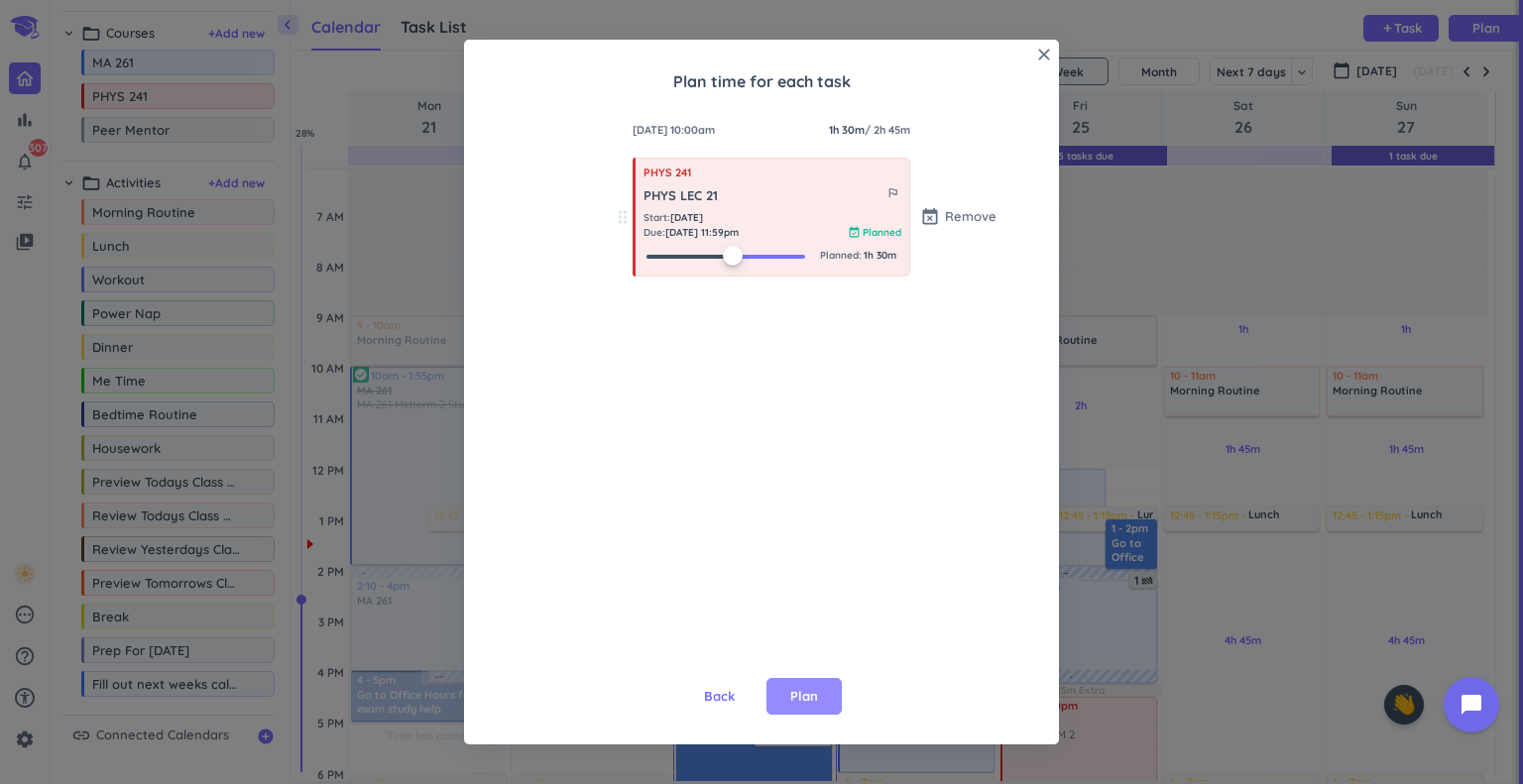 click on "Plan" at bounding box center [804, 697] 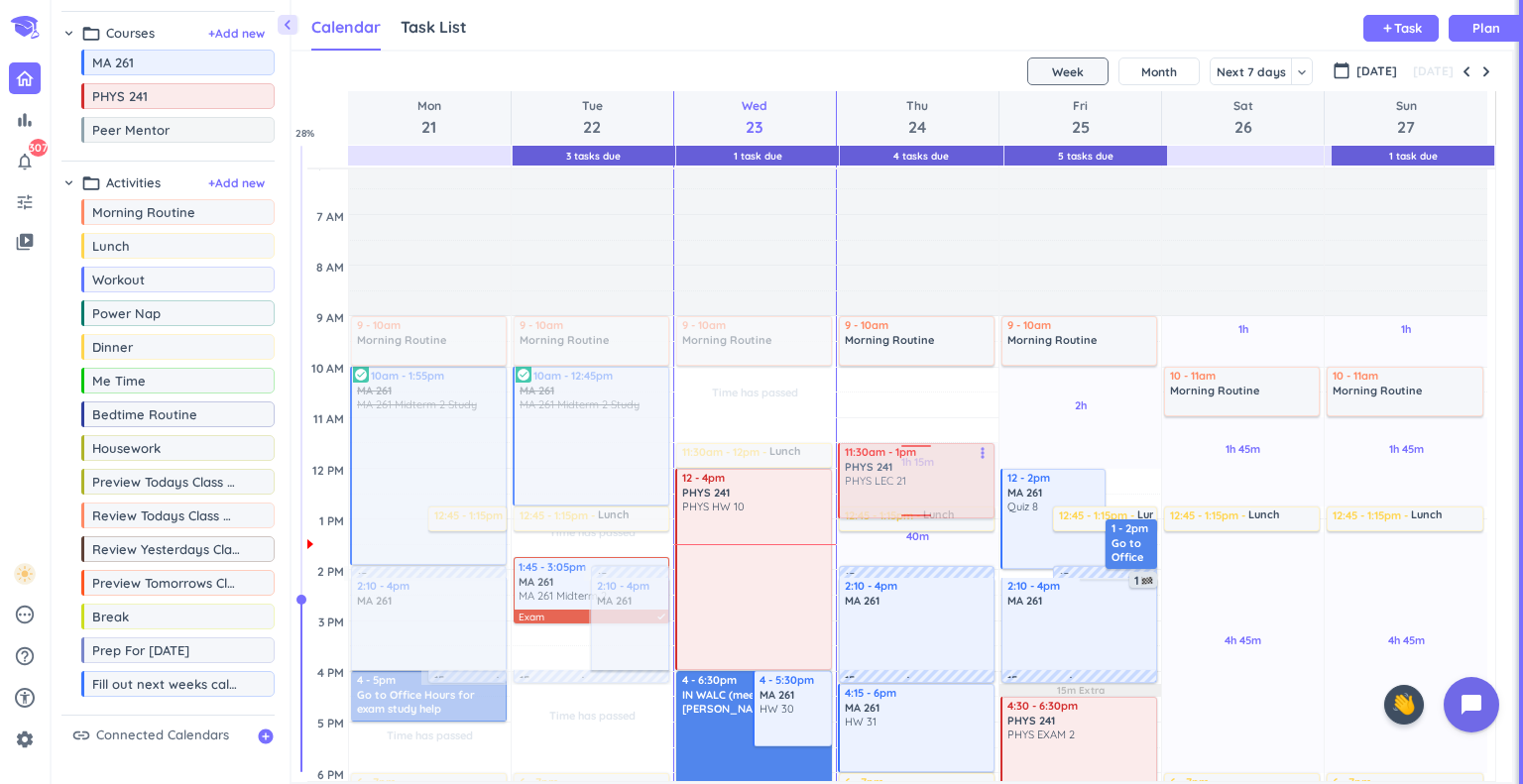 drag, startPoint x: 894, startPoint y: 412, endPoint x: 895, endPoint y: 496, distance: 84.00595 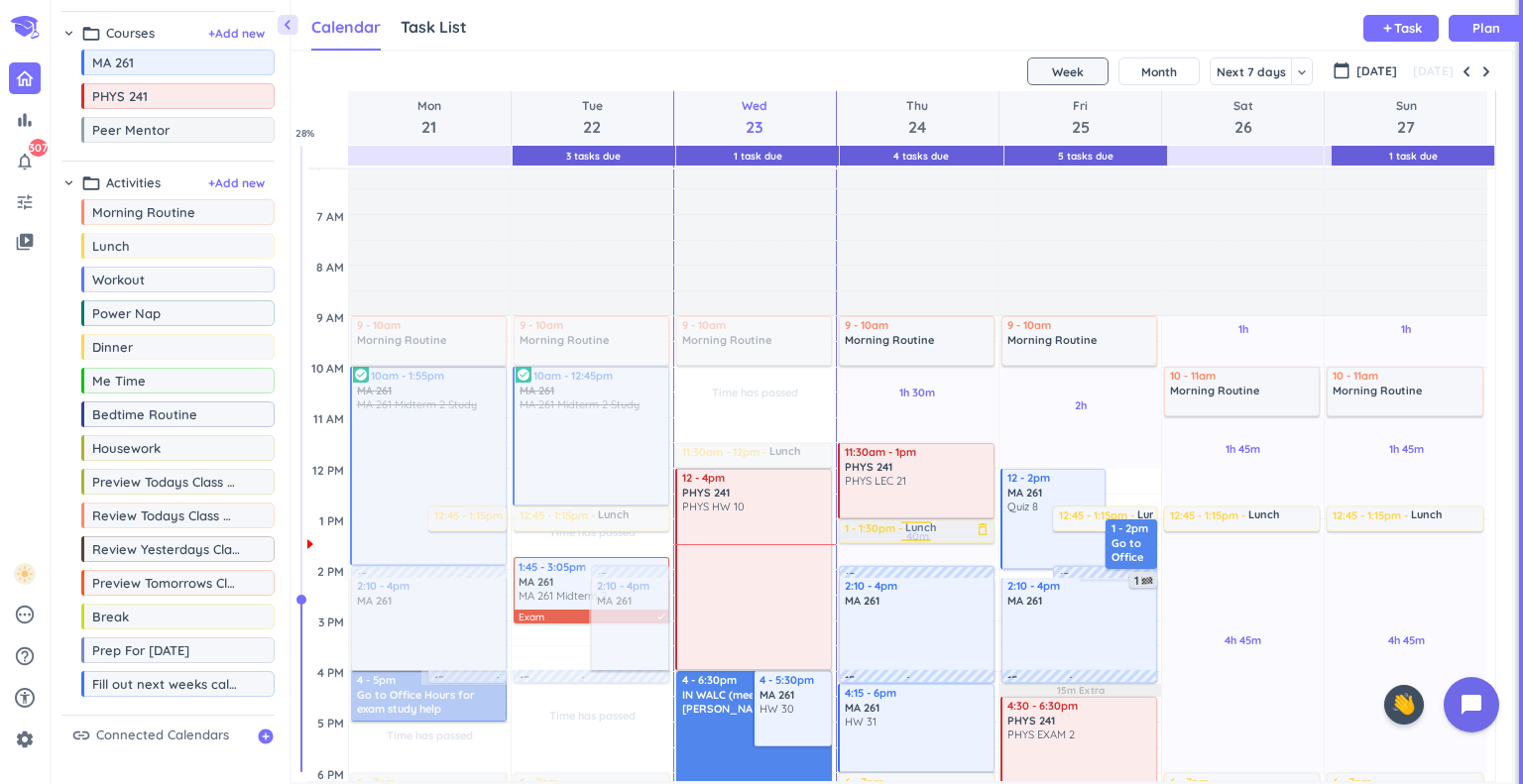 drag, startPoint x: 928, startPoint y: 523, endPoint x: 923, endPoint y: 536, distance: 13.928388 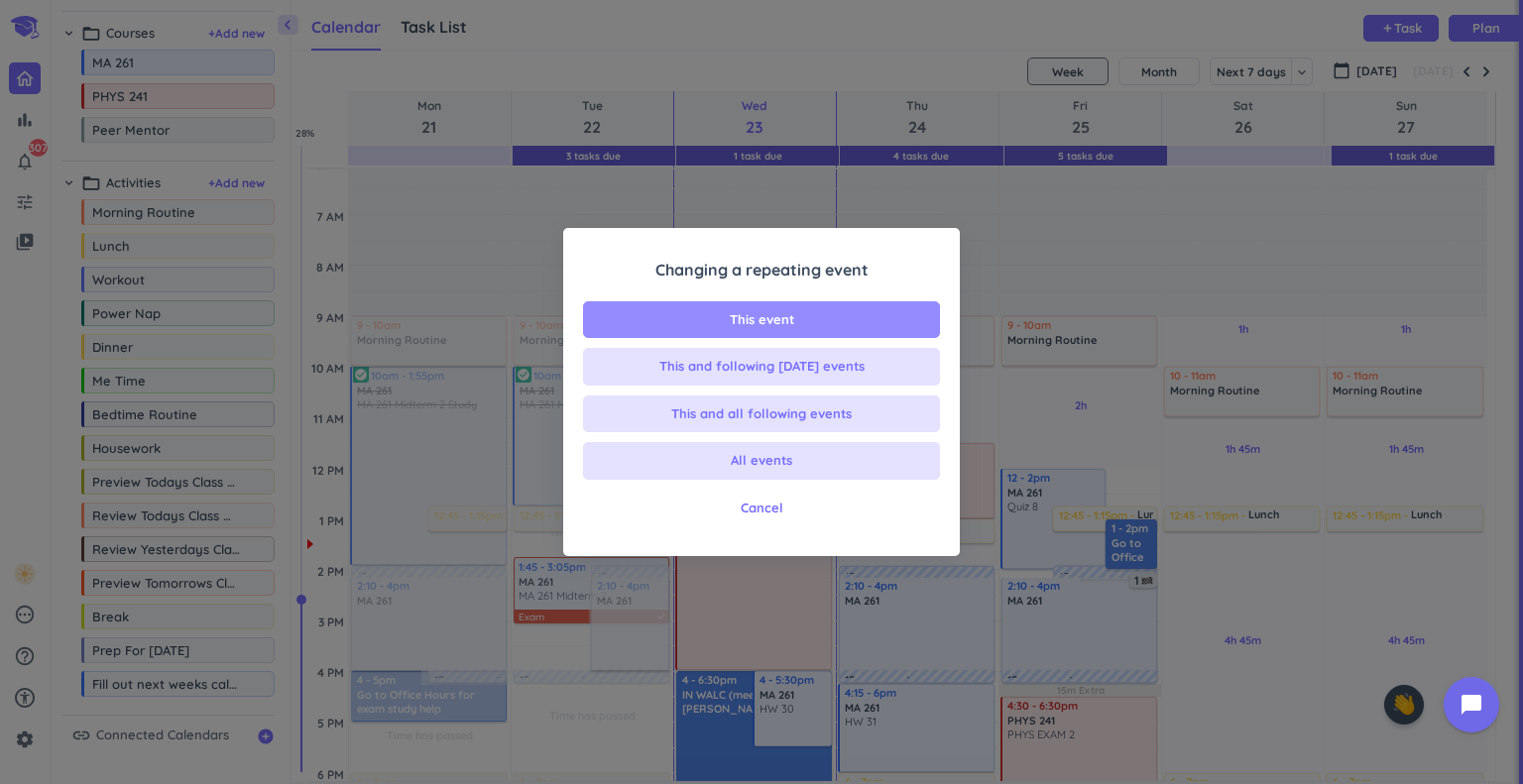 click on "This event" at bounding box center [762, 320] 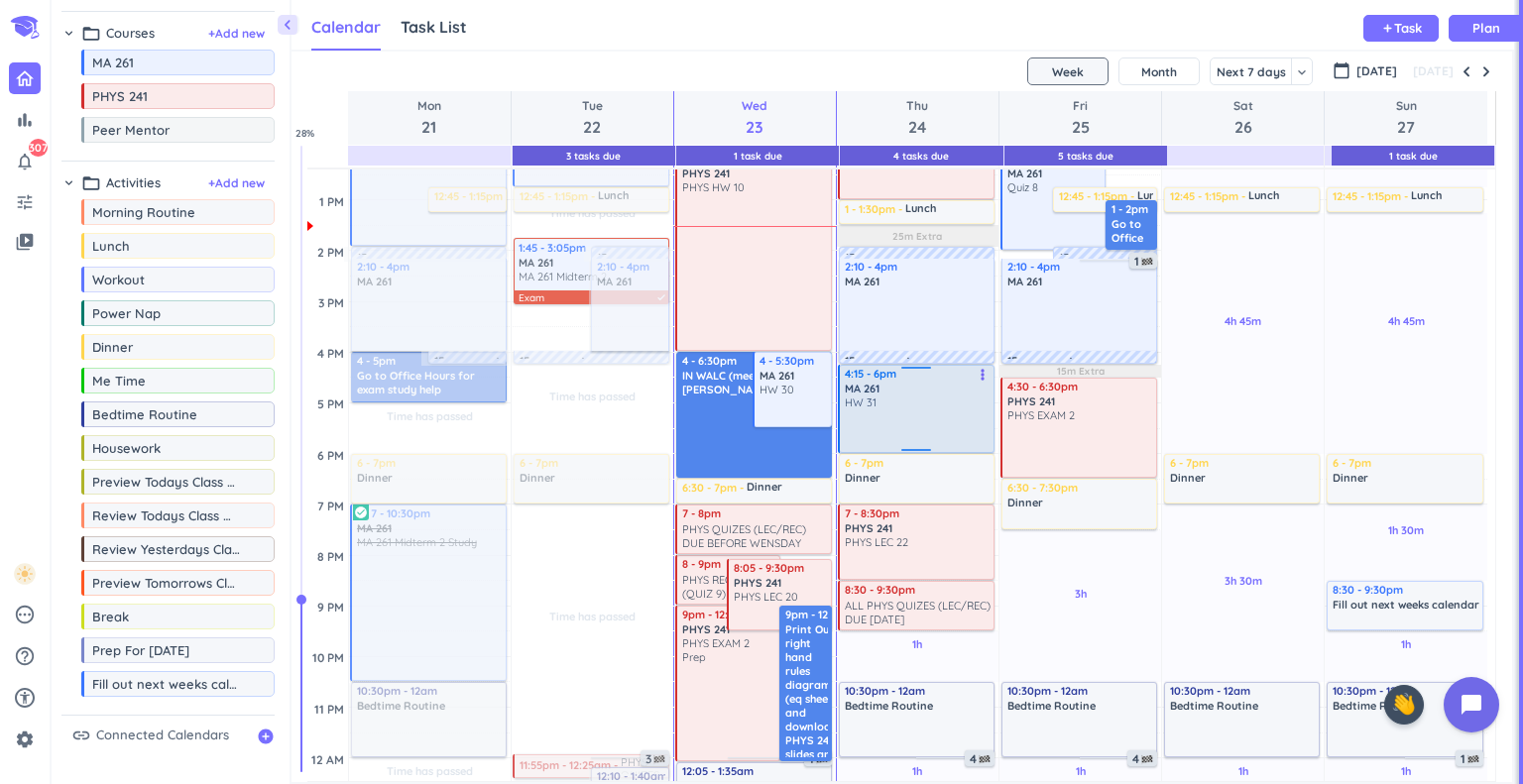 scroll, scrollTop: 506, scrollLeft: 0, axis: vertical 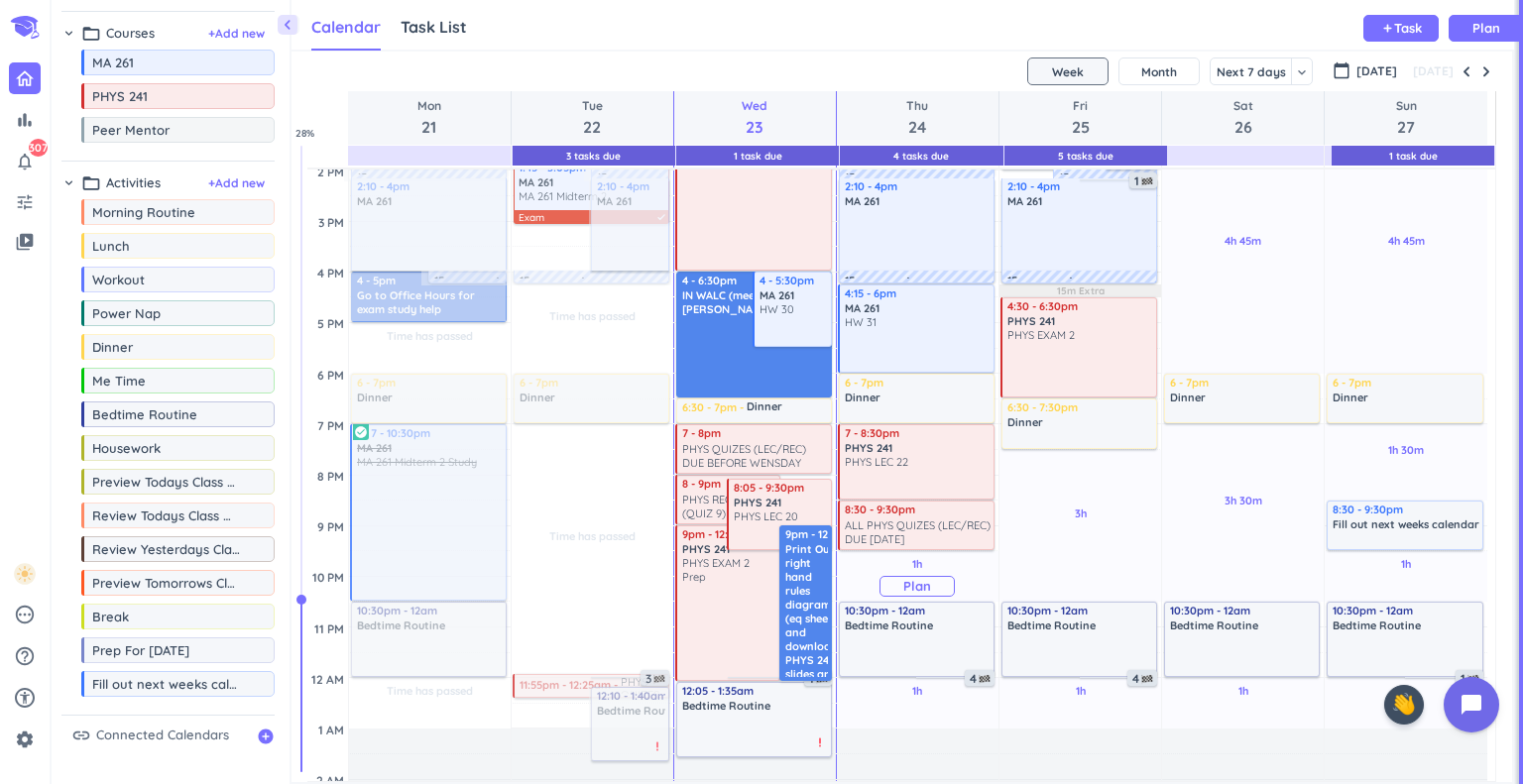 click on "Plan" at bounding box center (917, 586) 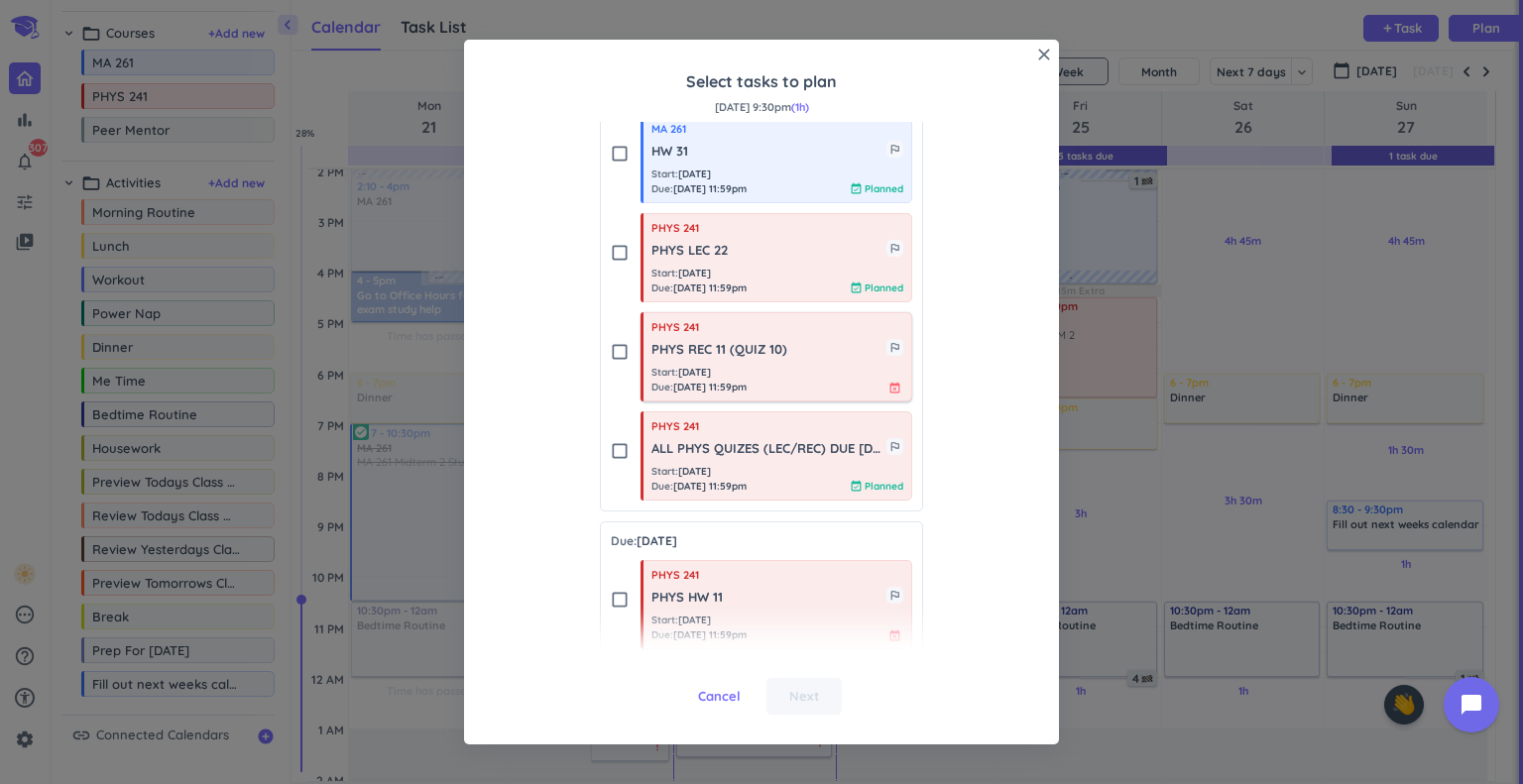 scroll, scrollTop: 915, scrollLeft: 0, axis: vertical 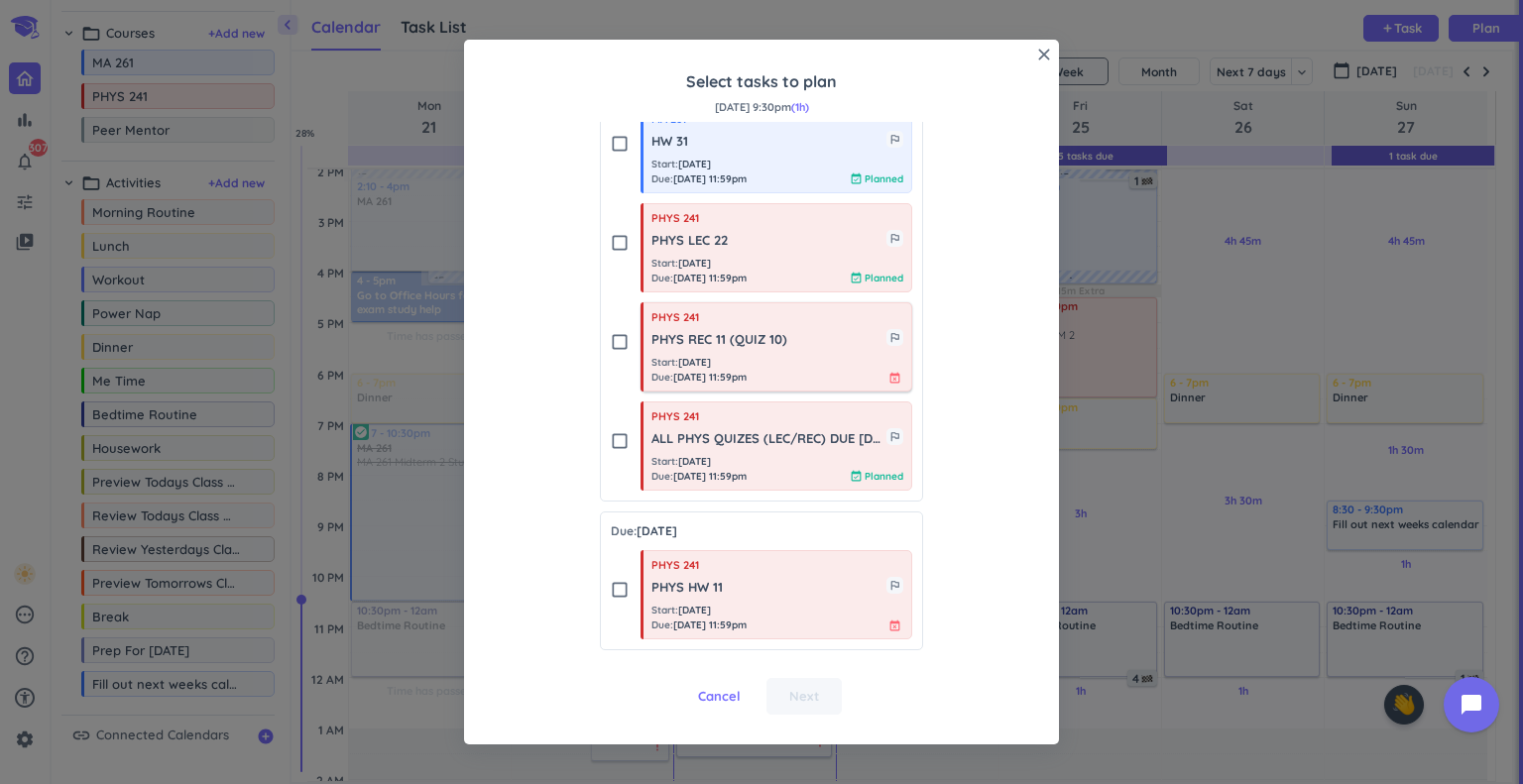 click on "PHYS REC 11 (QUIZ 10)" at bounding box center [768, 340] 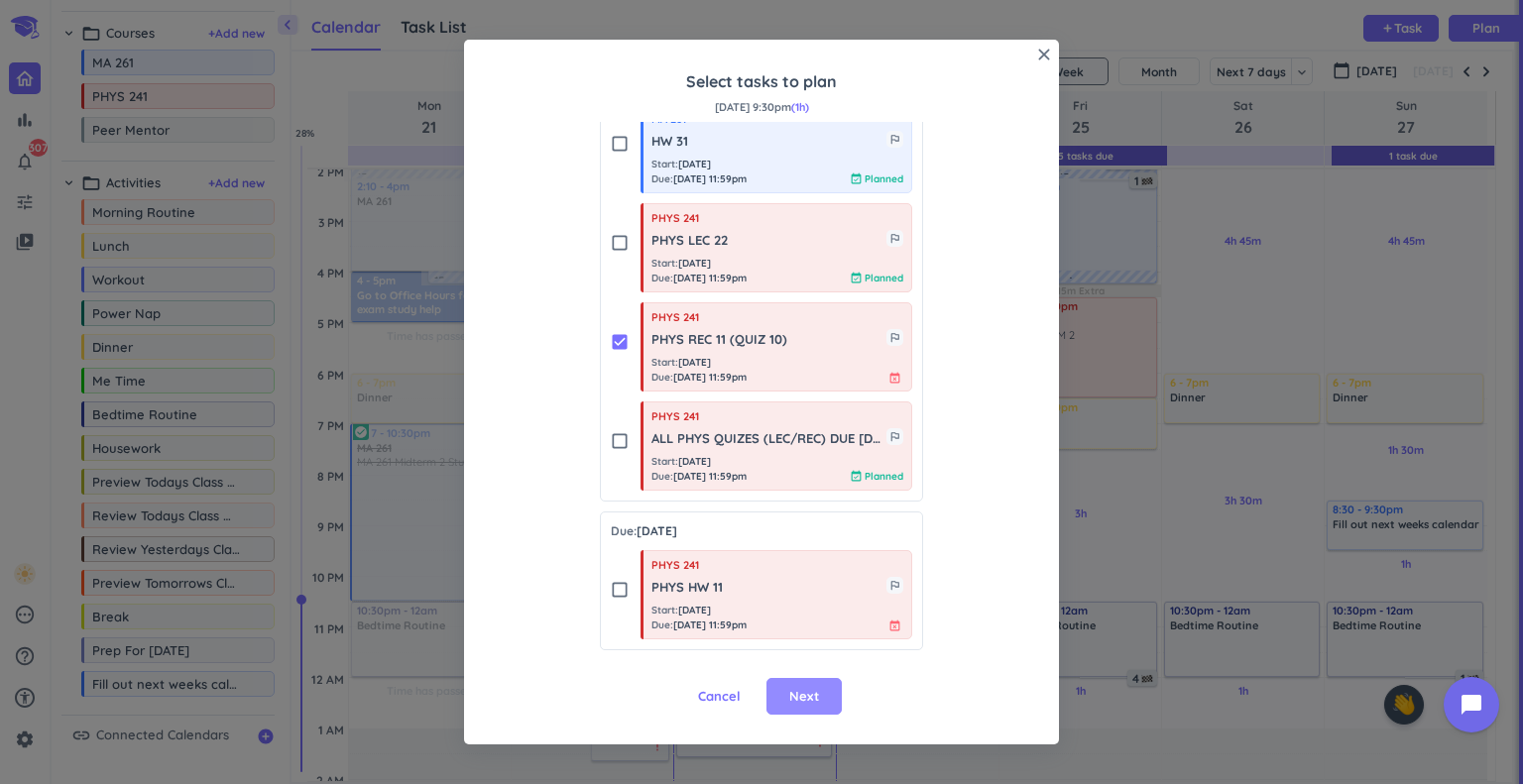 click on "Next" at bounding box center (804, 697) 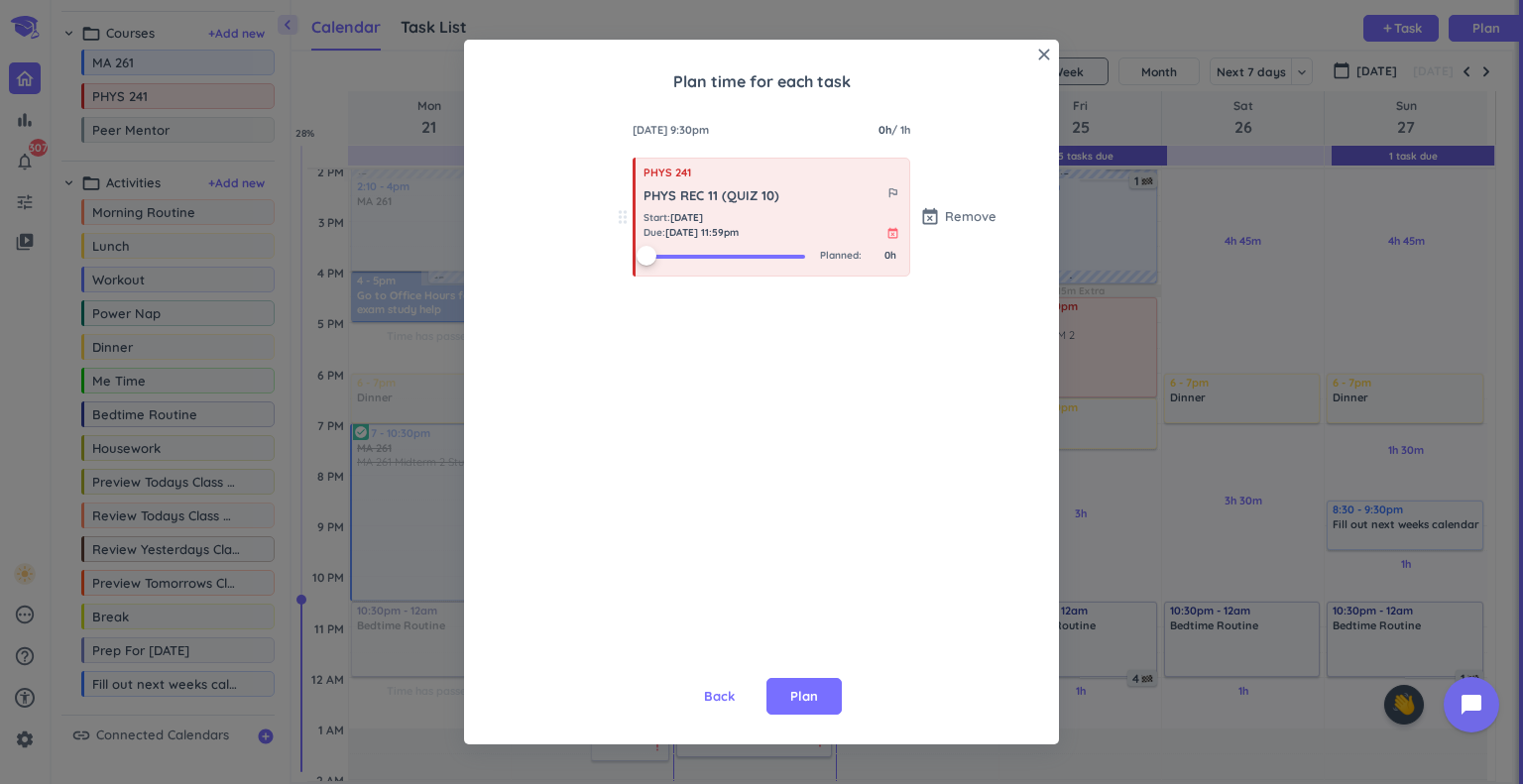 scroll, scrollTop: 0, scrollLeft: 0, axis: both 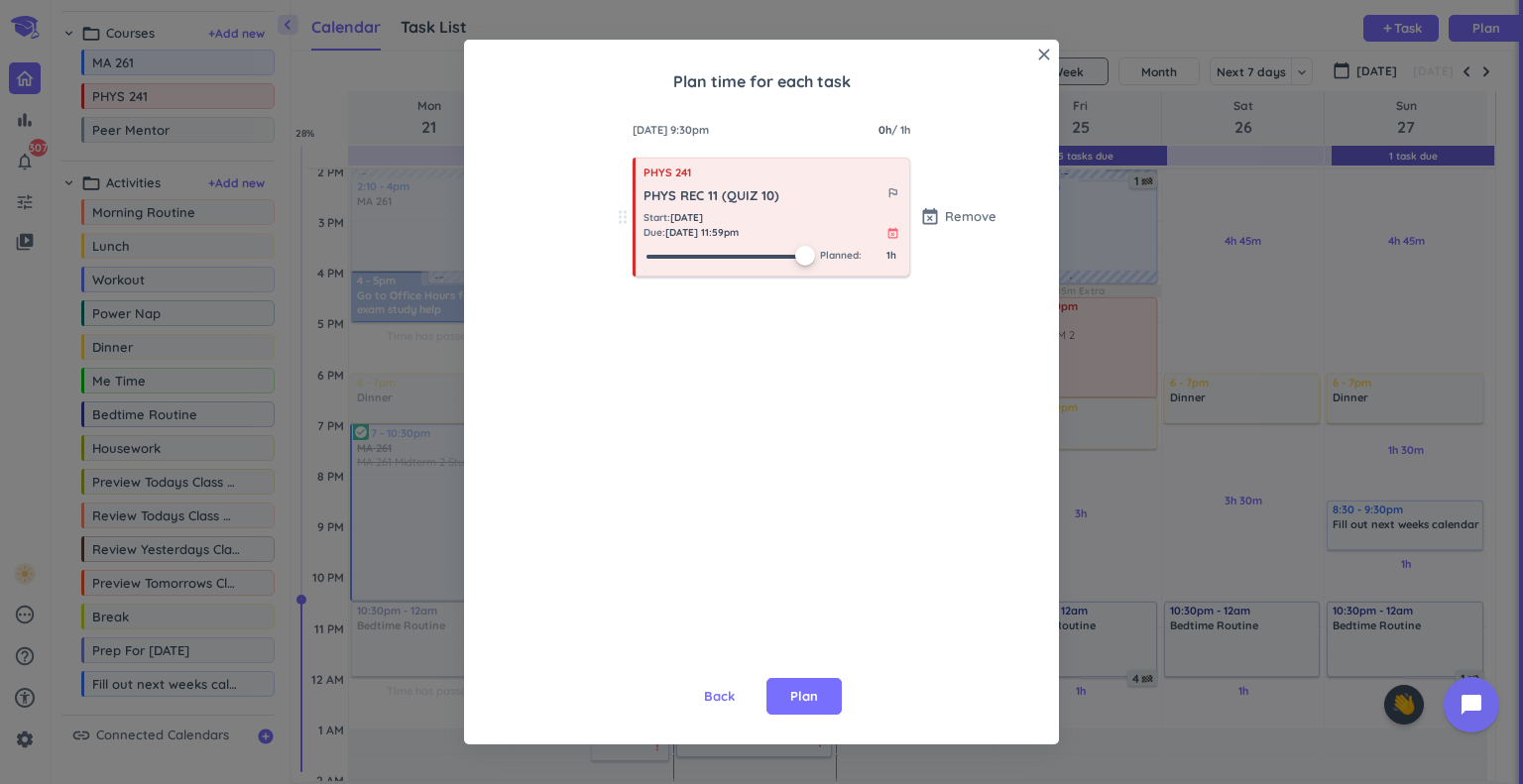 drag, startPoint x: 643, startPoint y: 258, endPoint x: 824, endPoint y: 245, distance: 181.46625 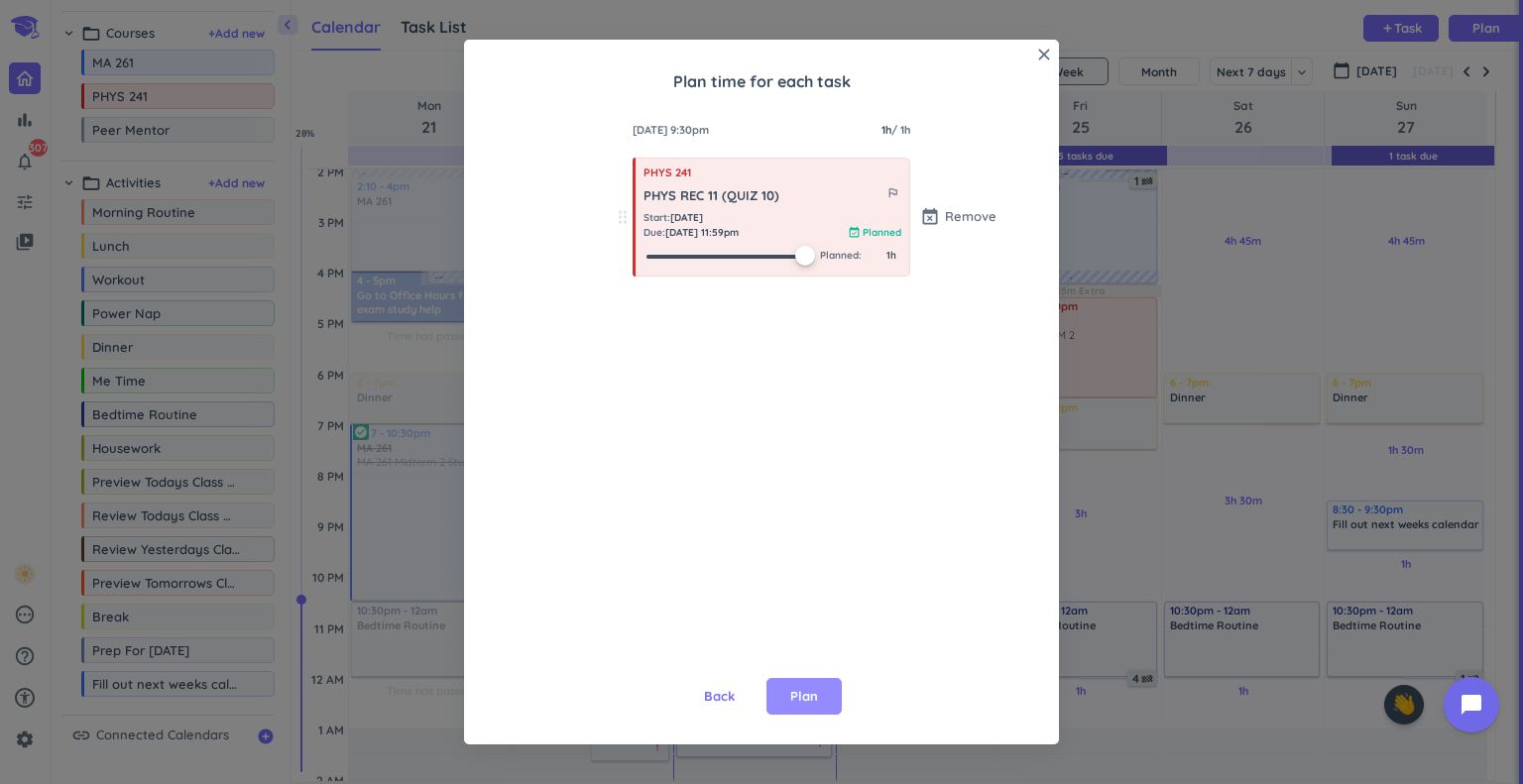 click on "Plan" at bounding box center [804, 697] 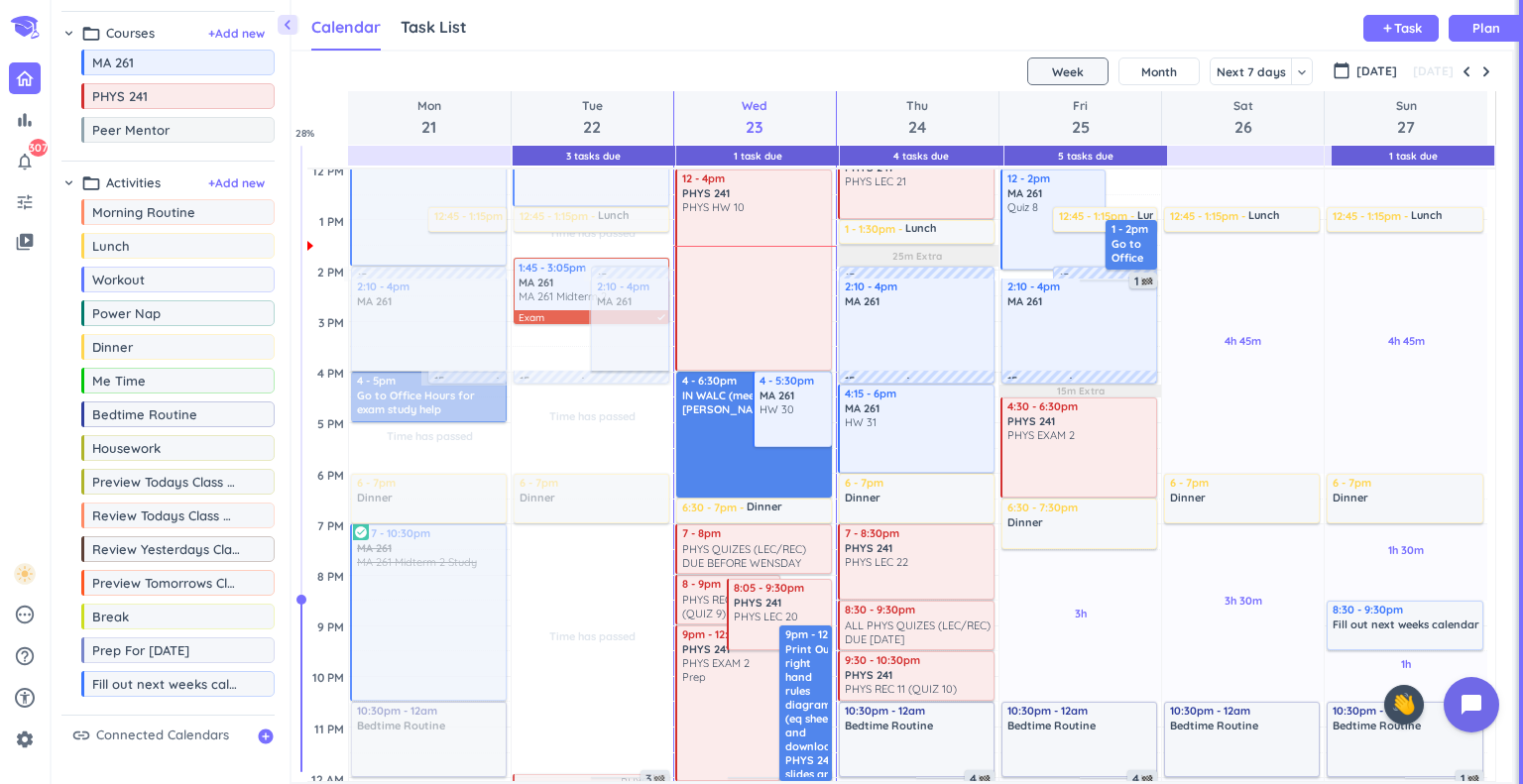 scroll, scrollTop: 407, scrollLeft: 0, axis: vertical 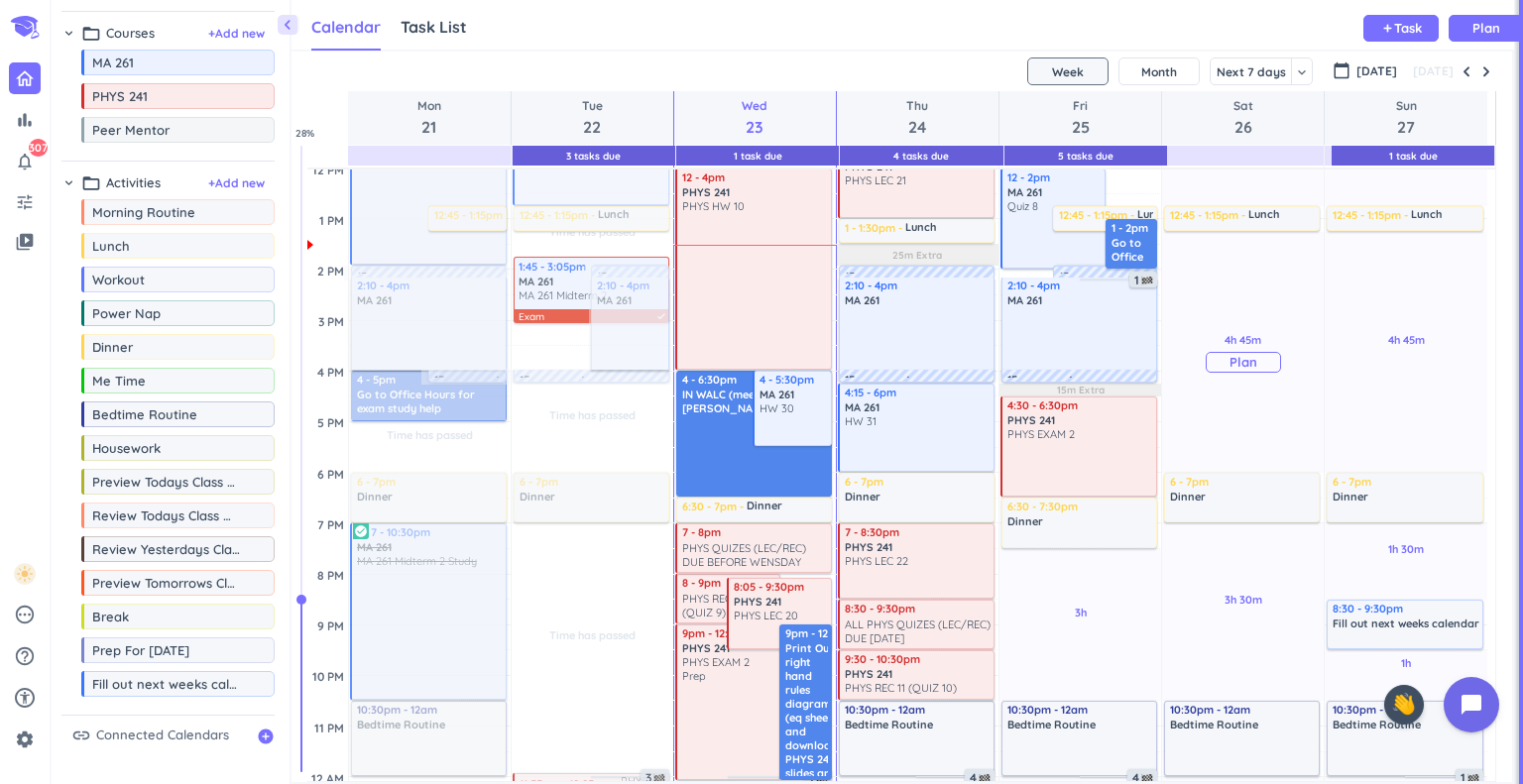 click on "Plan" at bounding box center [1243, 362] 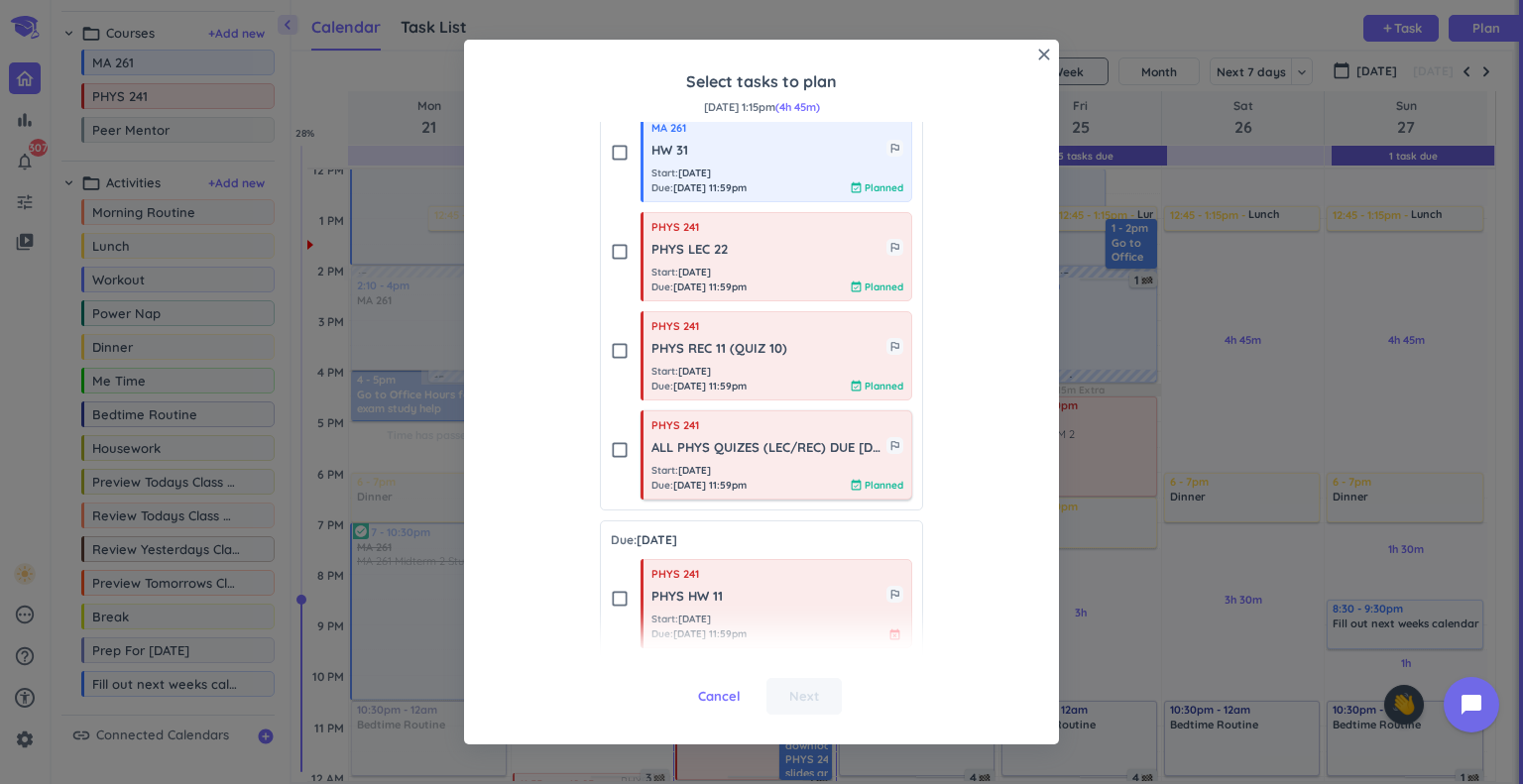 scroll, scrollTop: 915, scrollLeft: 0, axis: vertical 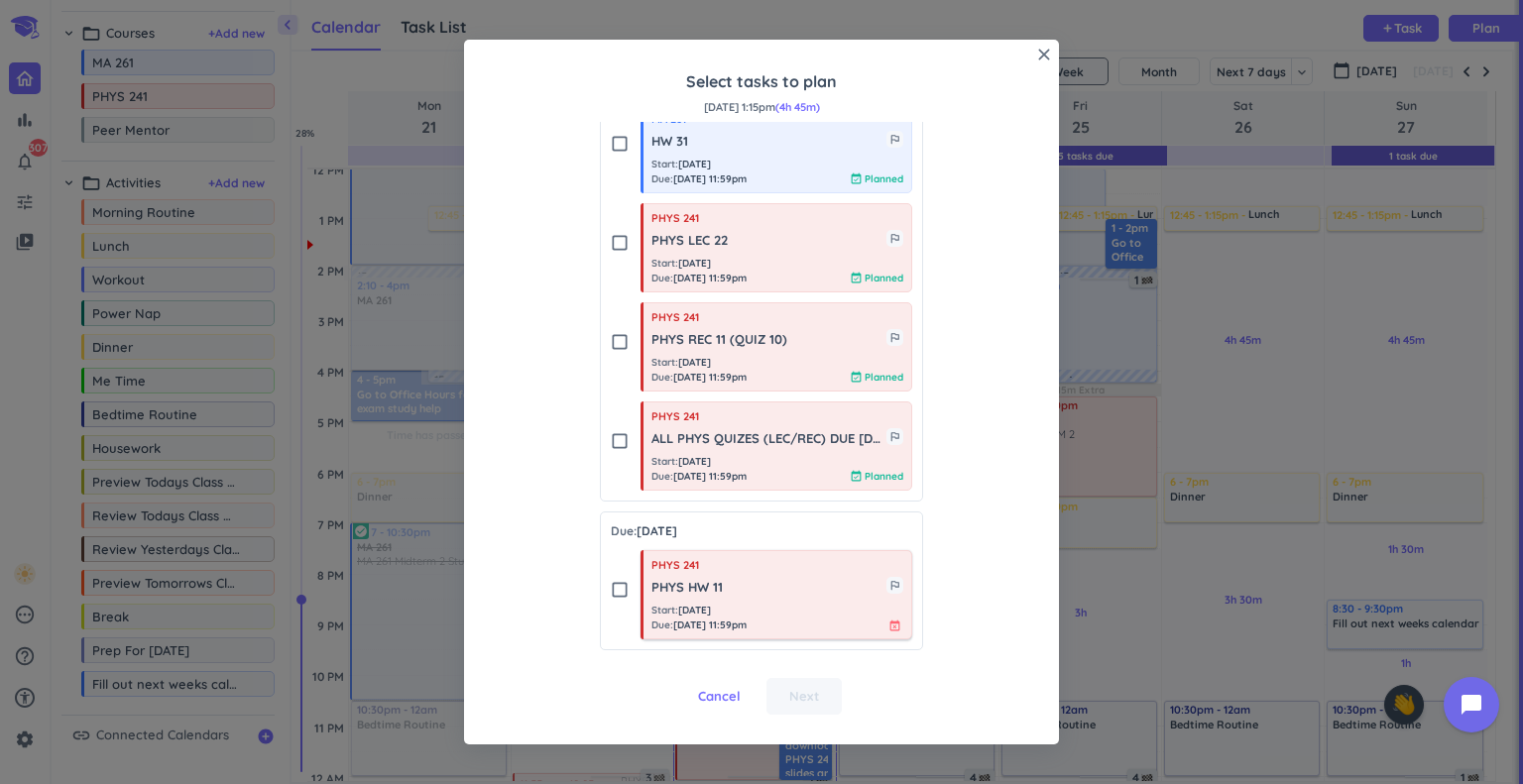 click on "[DATE] 11:59pm" at bounding box center [710, 624] 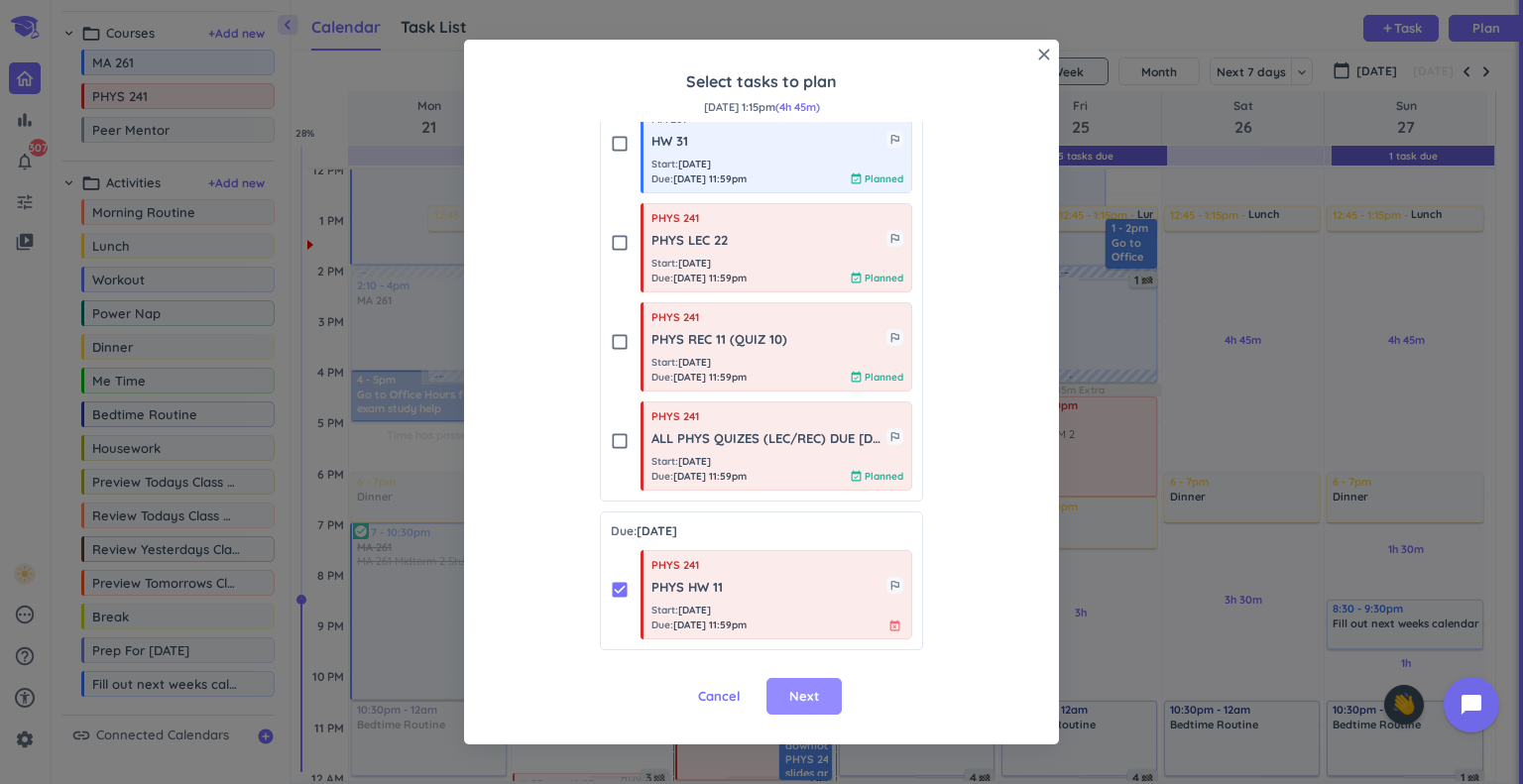 click on "Next" at bounding box center (804, 697) 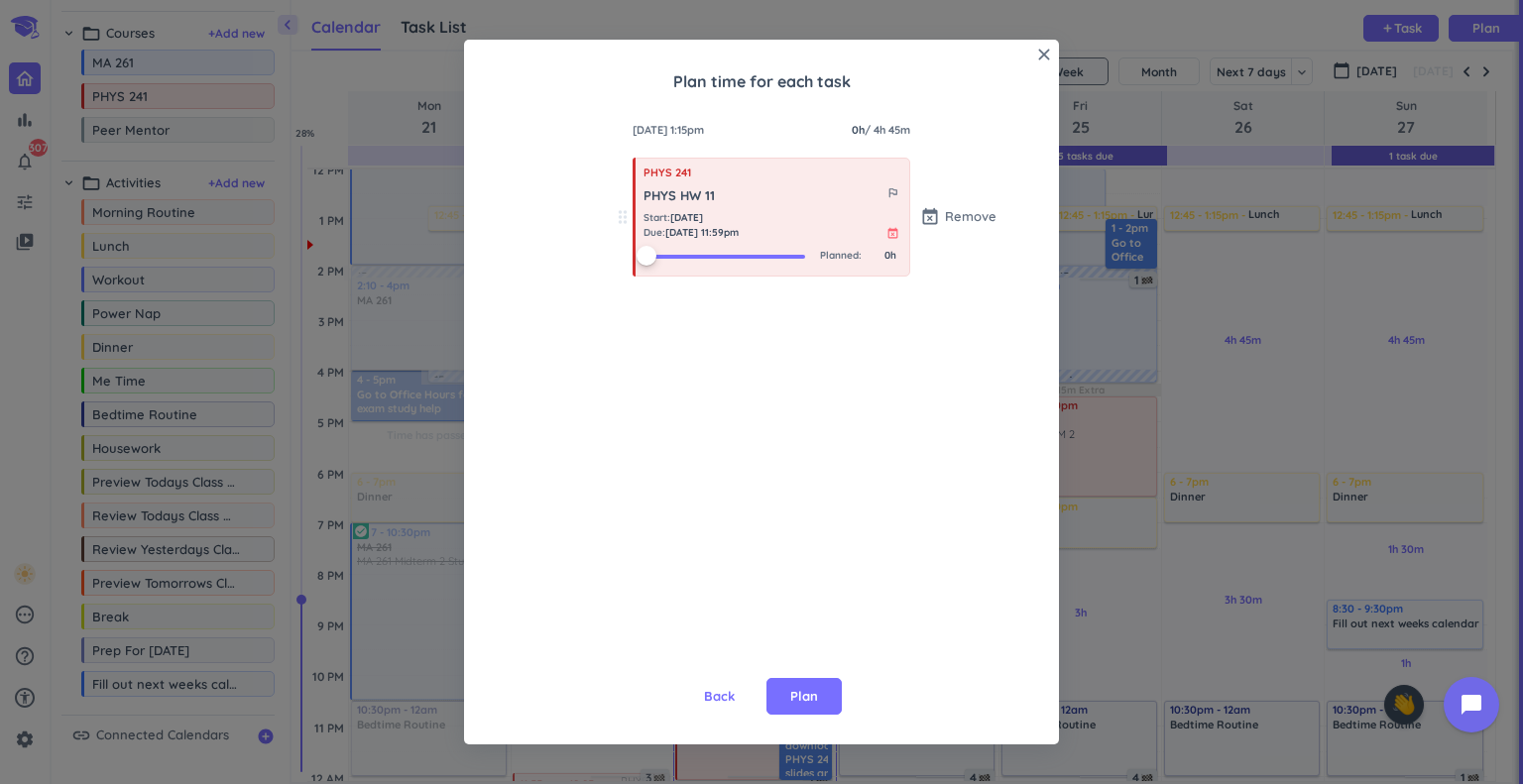scroll, scrollTop: 0, scrollLeft: 0, axis: both 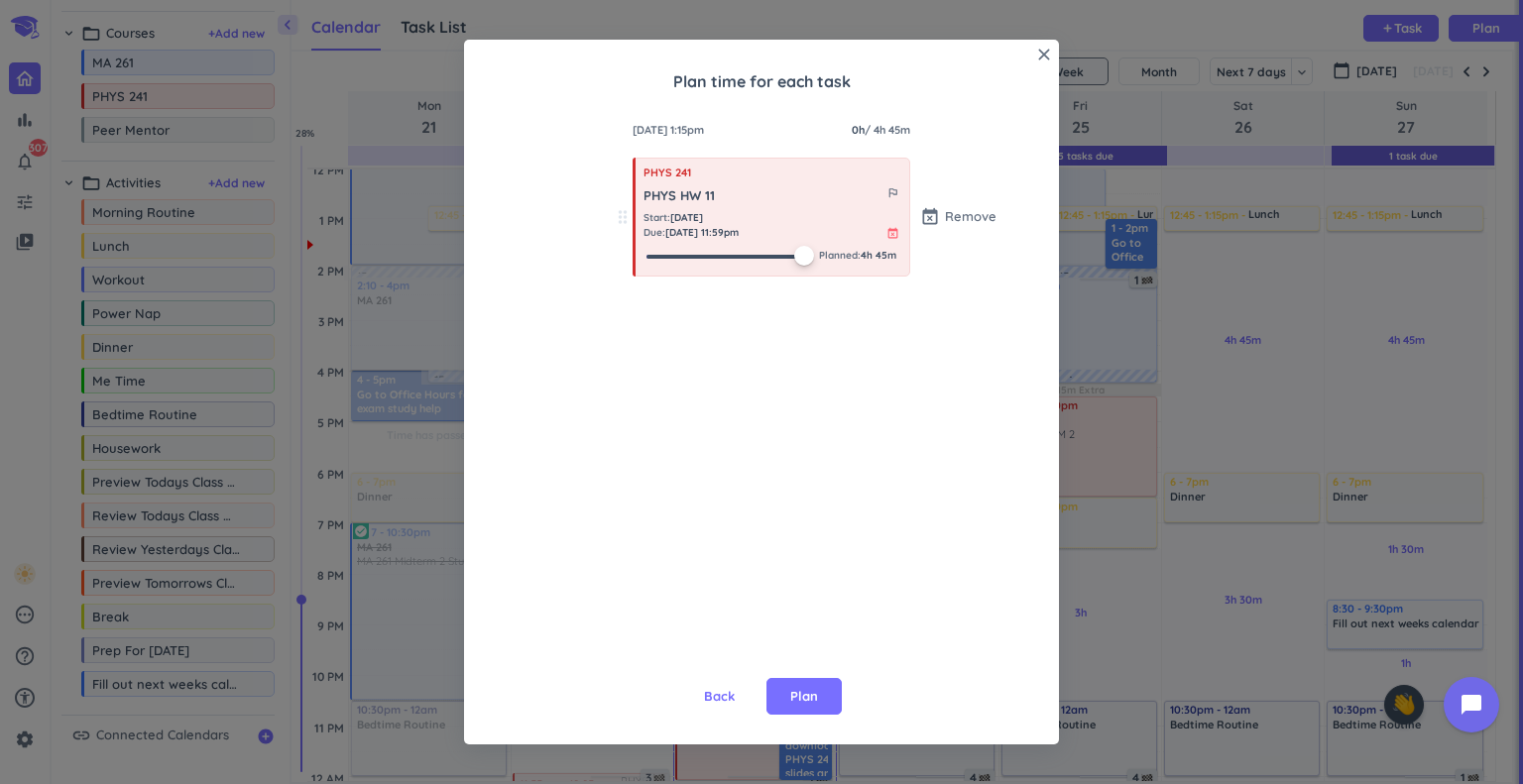 drag, startPoint x: 640, startPoint y: 252, endPoint x: 916, endPoint y: 268, distance: 276.4634 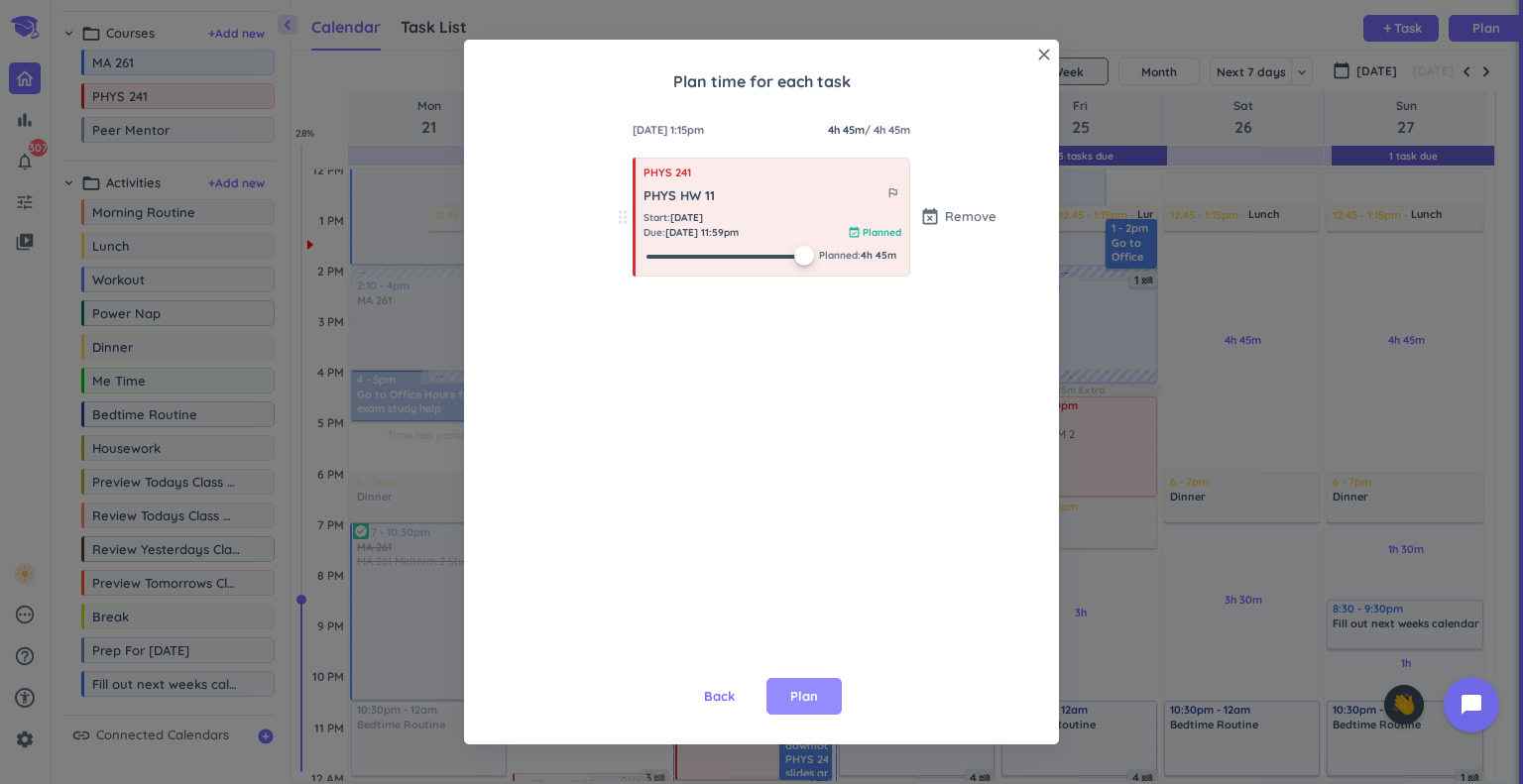 drag, startPoint x: 805, startPoint y: 694, endPoint x: 821, endPoint y: 683, distance: 19.416488 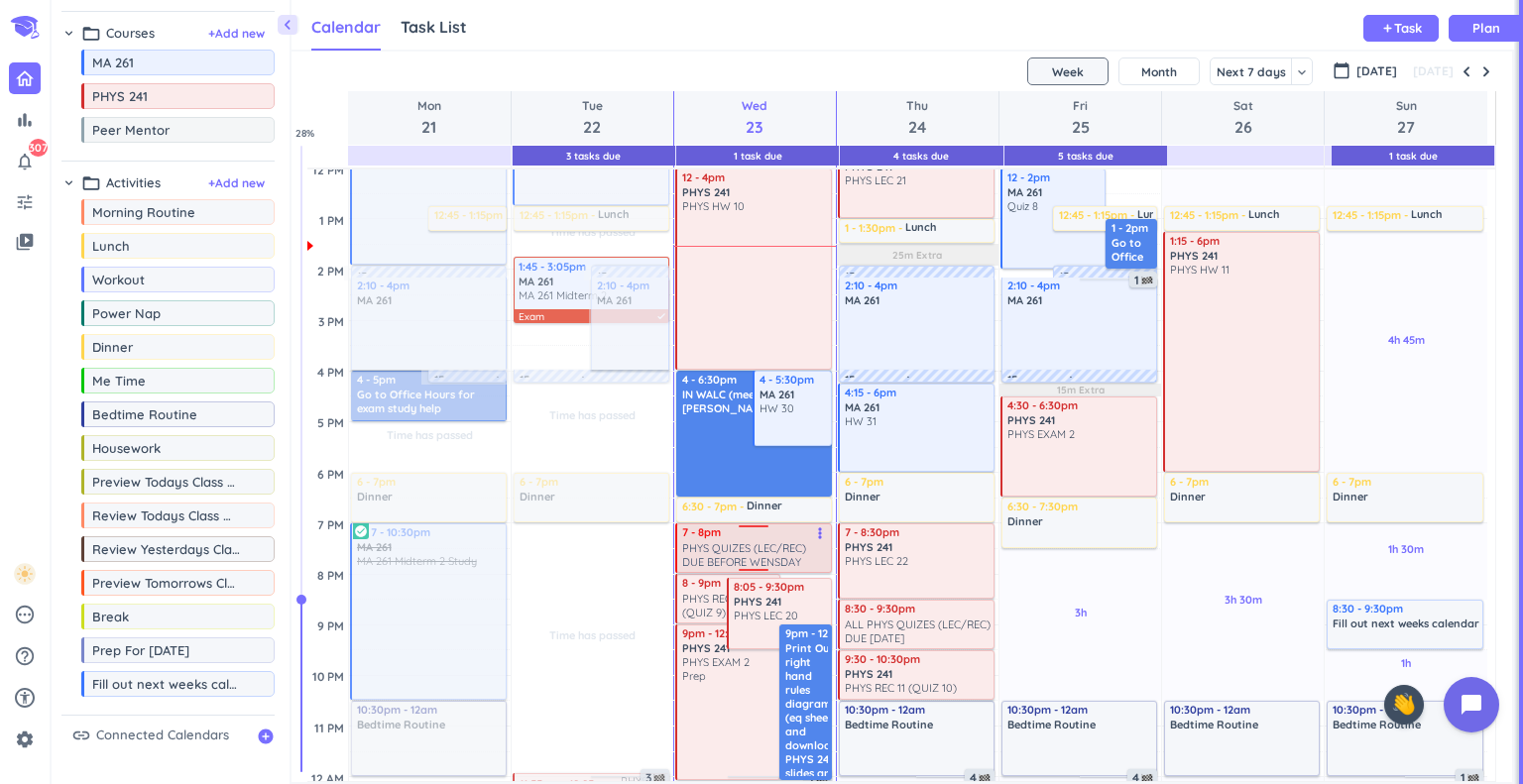 scroll, scrollTop: 308, scrollLeft: 0, axis: vertical 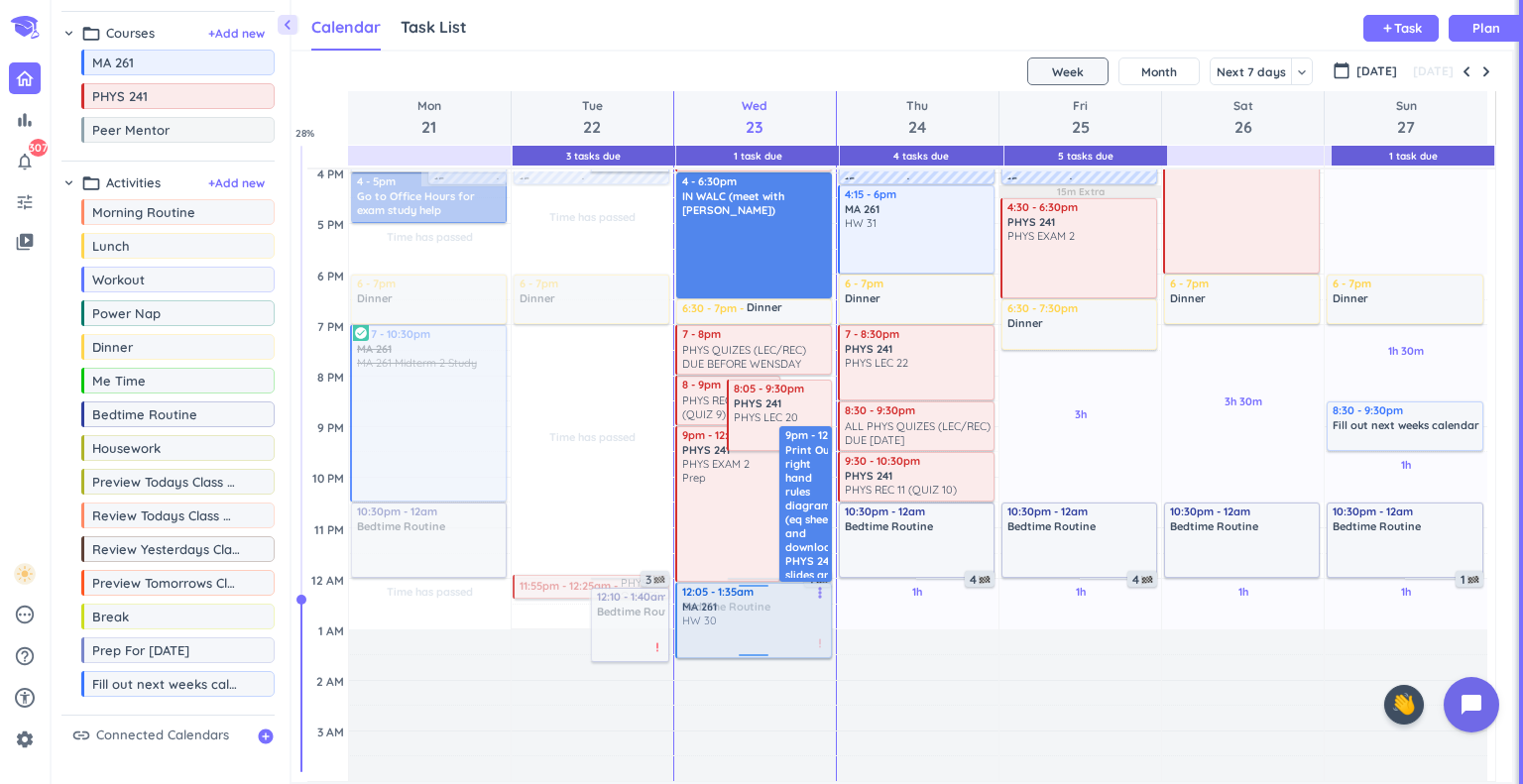 drag, startPoint x: 796, startPoint y: 500, endPoint x: 744, endPoint y: 608, distance: 119.86659 